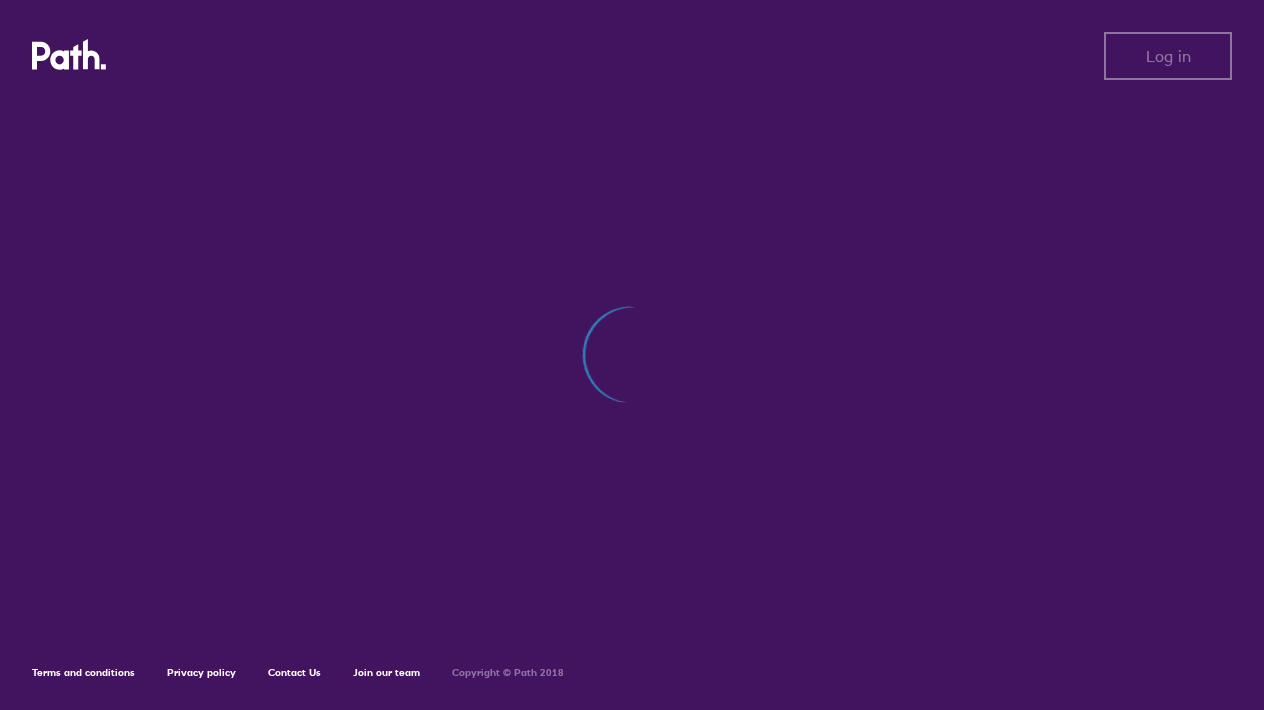 scroll, scrollTop: 0, scrollLeft: 0, axis: both 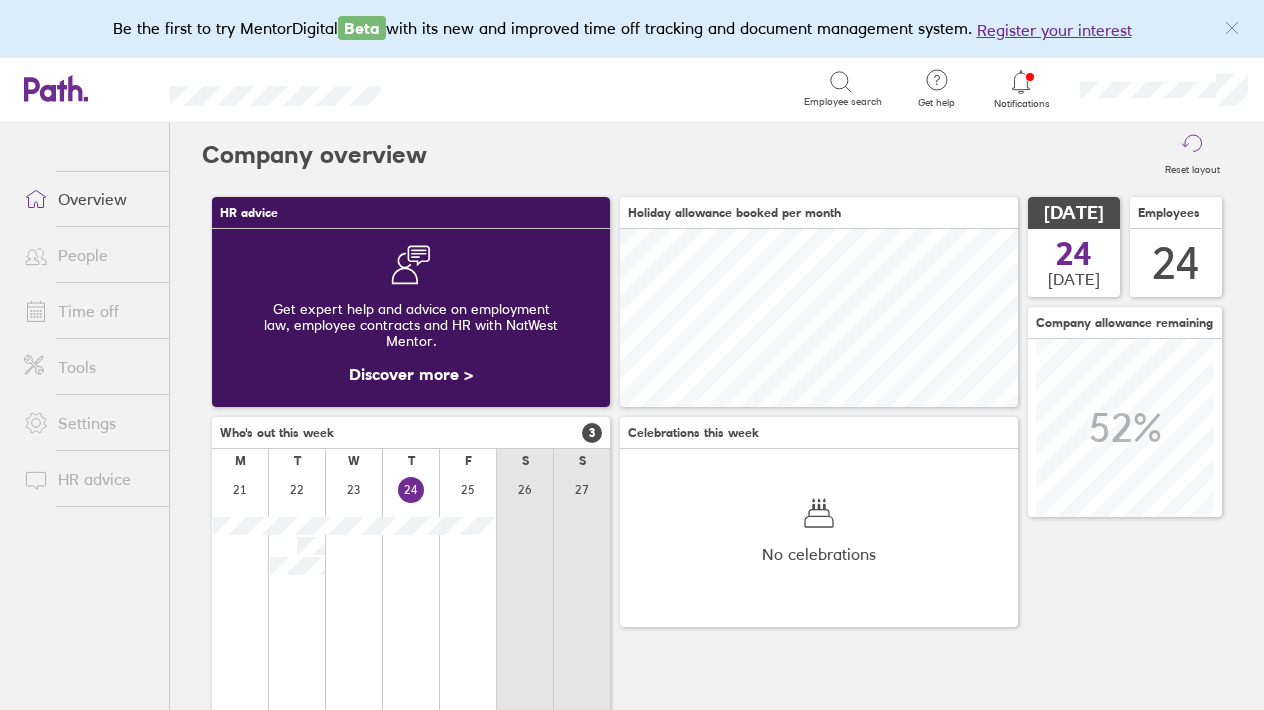 click 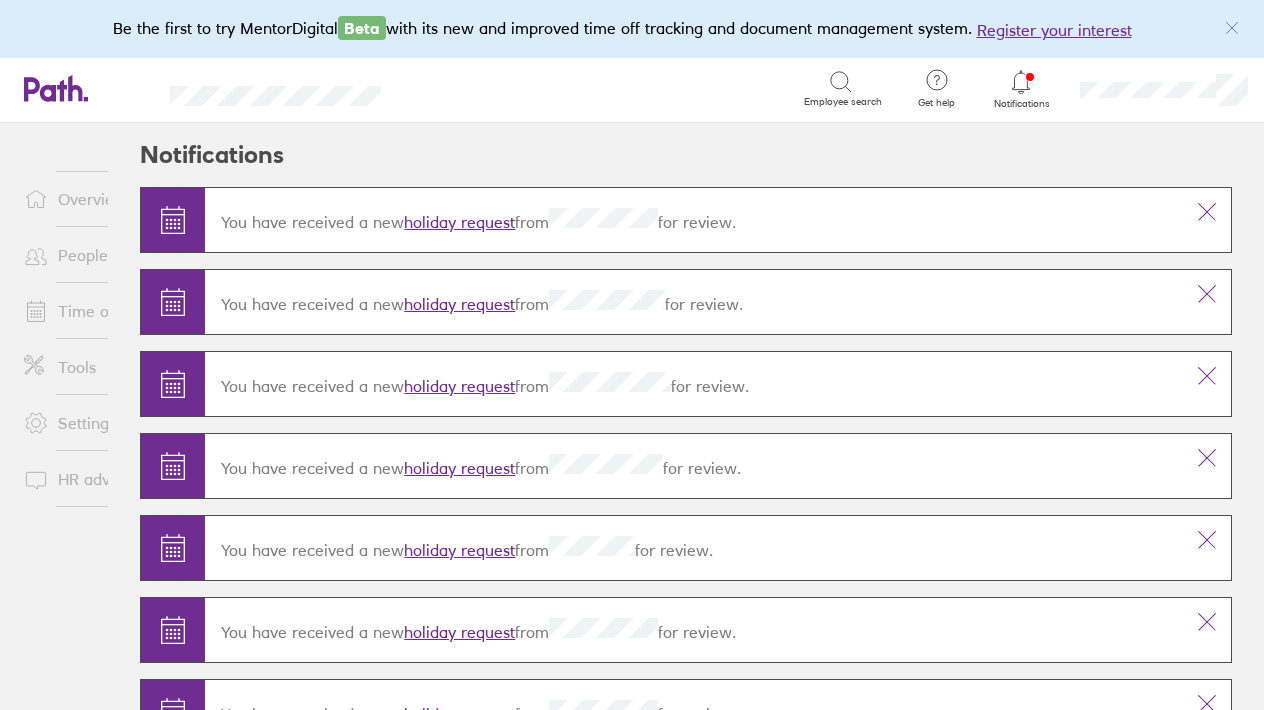click on "People" at bounding box center (88, 255) 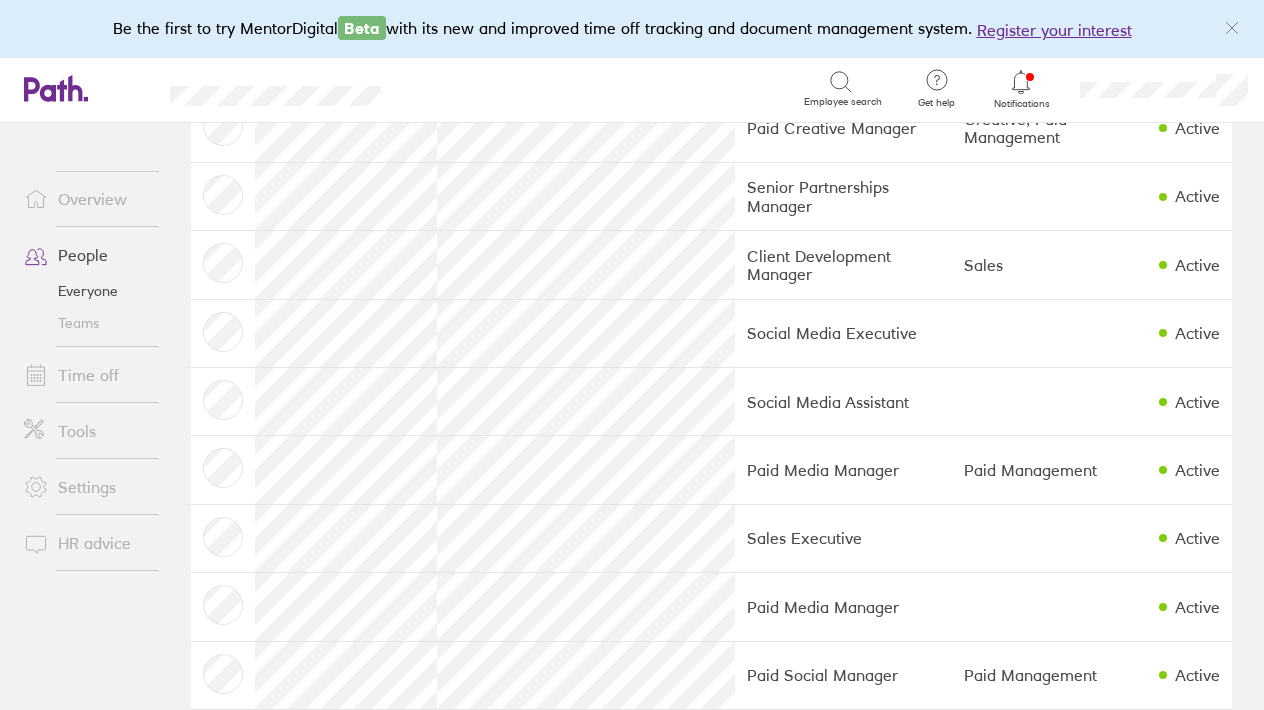 scroll, scrollTop: 805, scrollLeft: 0, axis: vertical 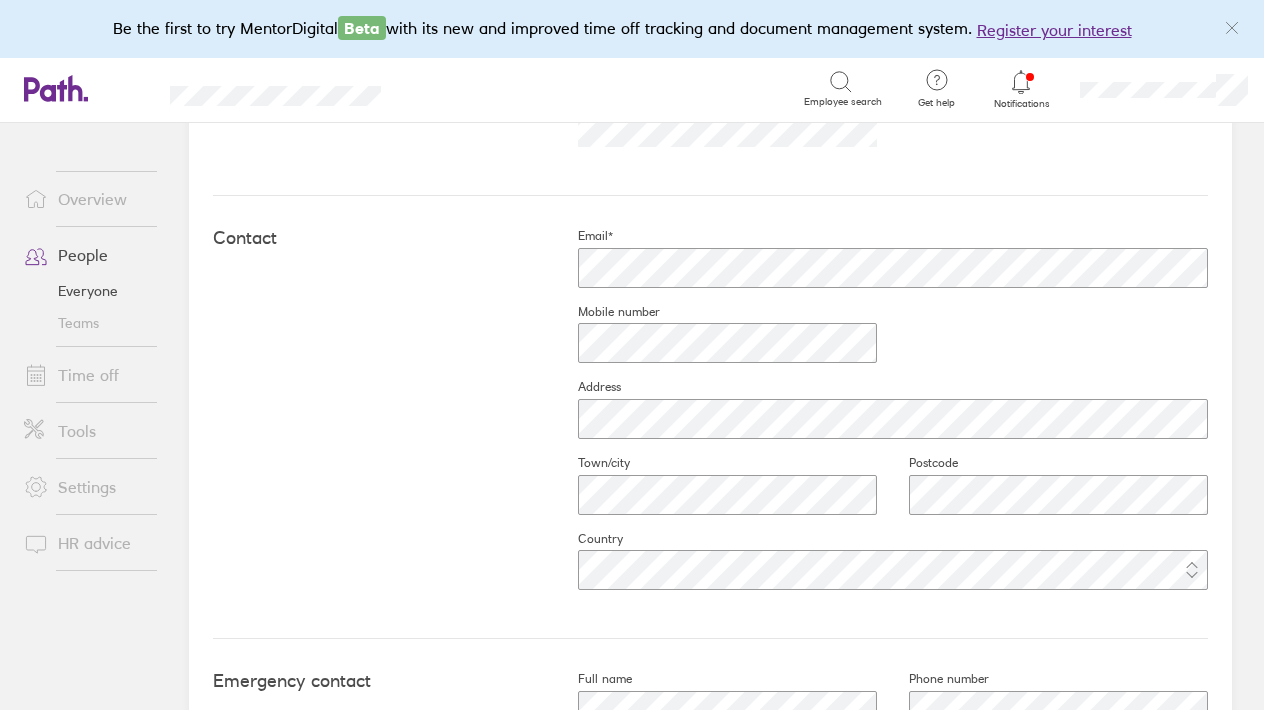 click on "Time off" at bounding box center [88, 375] 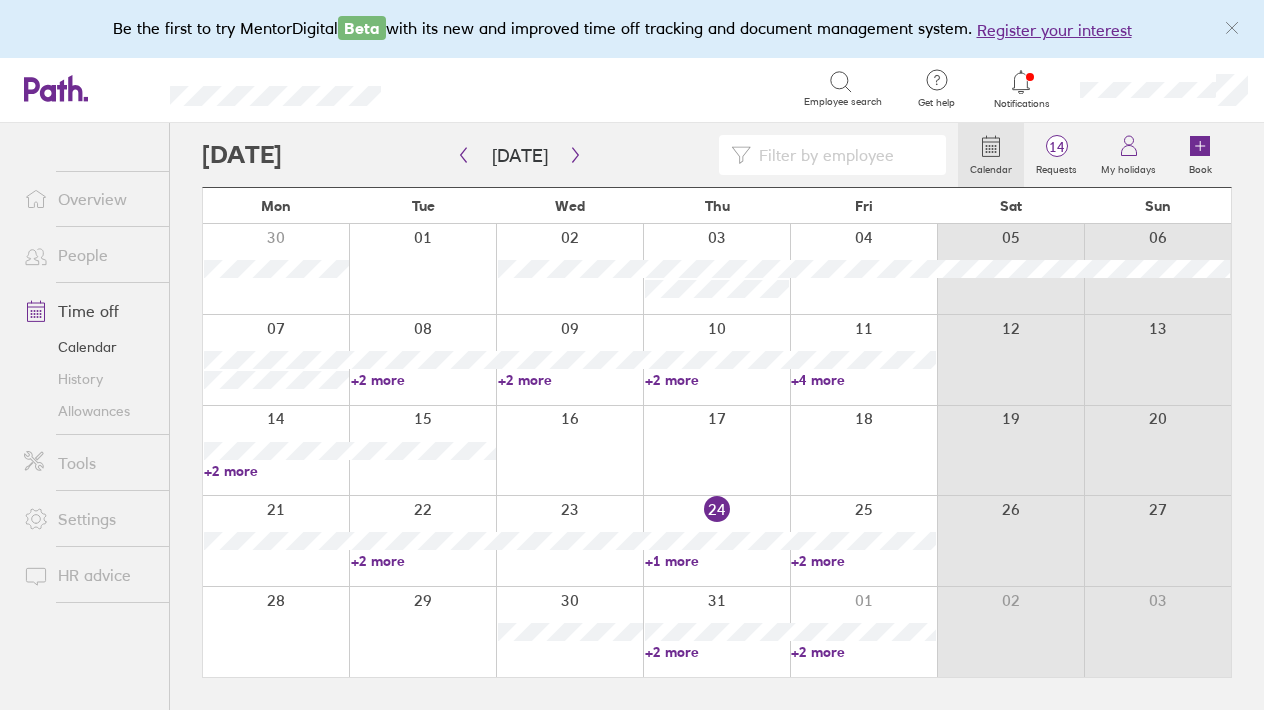 scroll, scrollTop: 0, scrollLeft: 0, axis: both 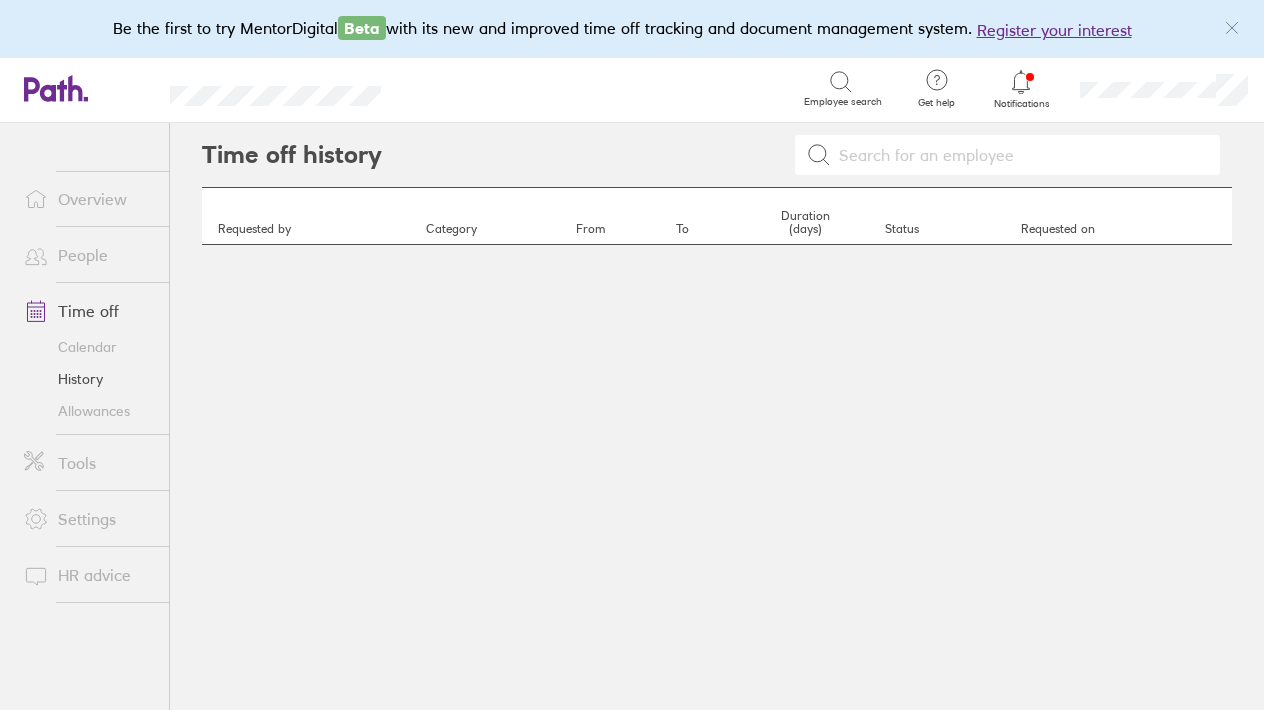 click on "Allowances" at bounding box center [88, 411] 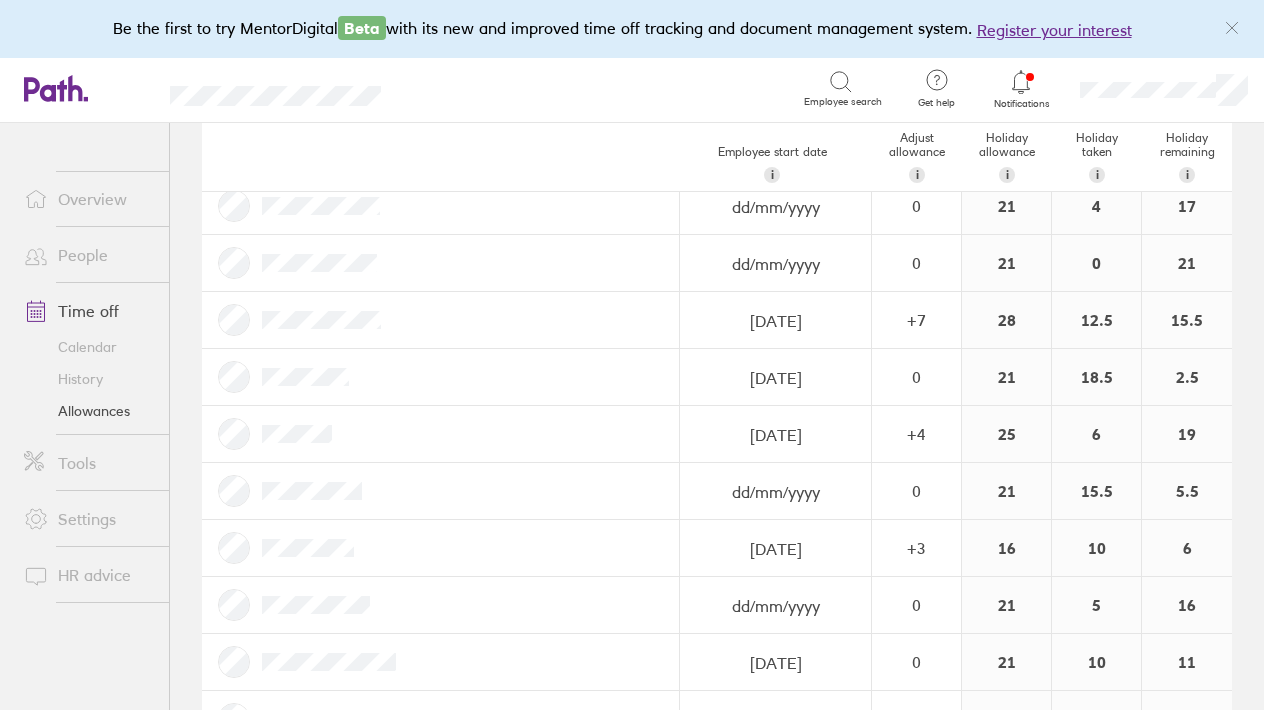 scroll, scrollTop: 699, scrollLeft: 0, axis: vertical 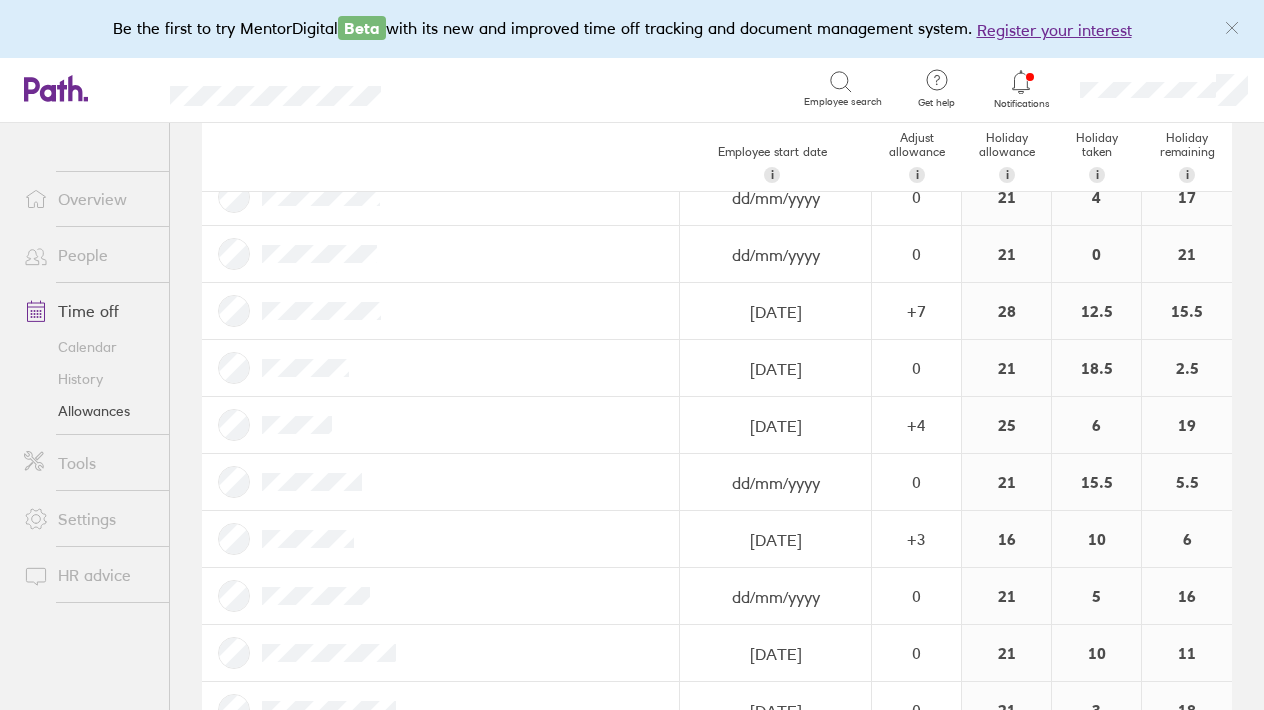 click on "15.5" at bounding box center (1096, 482) 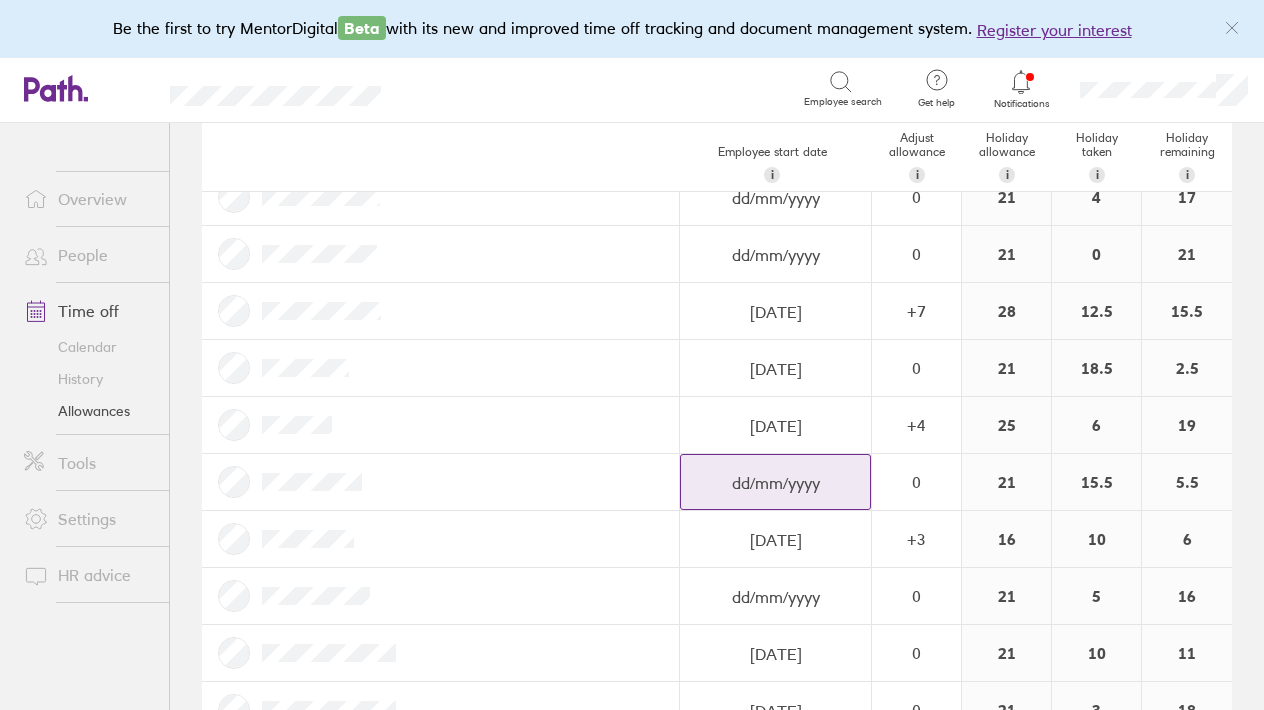 drag, startPoint x: 1078, startPoint y: 490, endPoint x: 812, endPoint y: 490, distance: 266 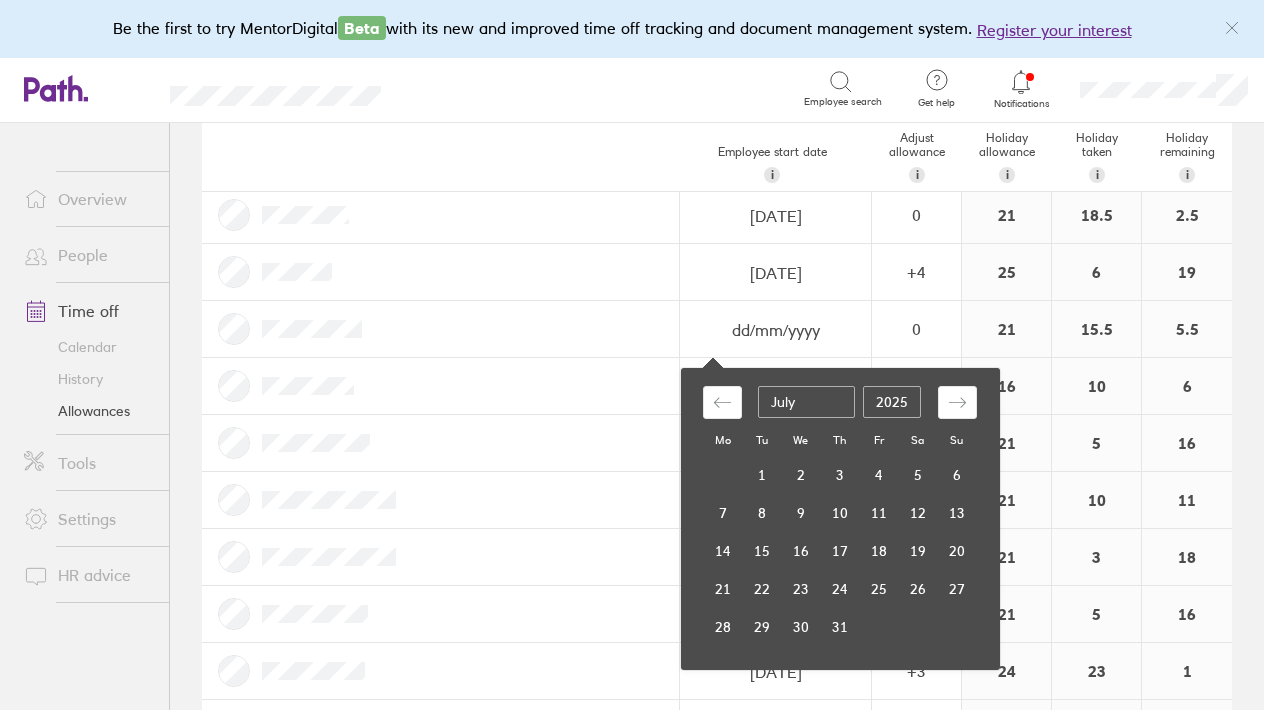 scroll, scrollTop: 863, scrollLeft: 0, axis: vertical 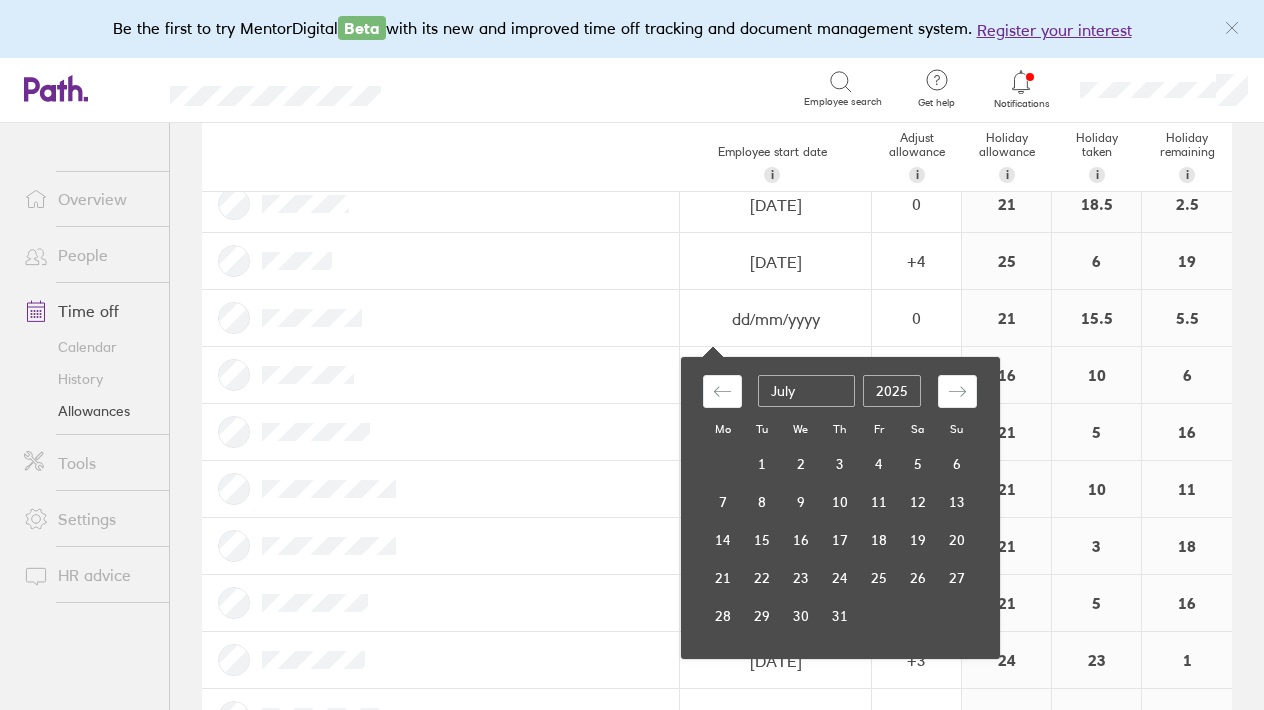 click on "Holiday allowance i Annual holiday allowance this employee is entitled to (excluding bank holidays)." at bounding box center (1007, 157) 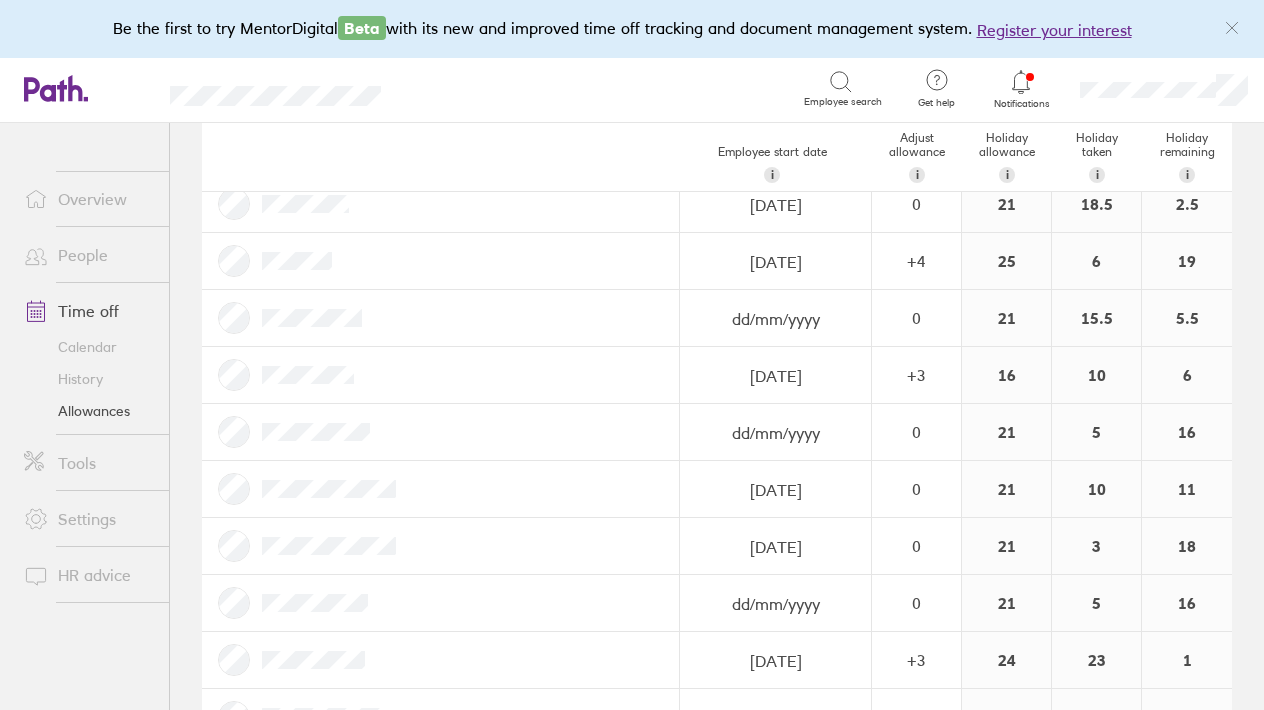 click on "Holiday taken i Holiday taken this company calendar year (excluding bank holidays)." at bounding box center [1097, 157] 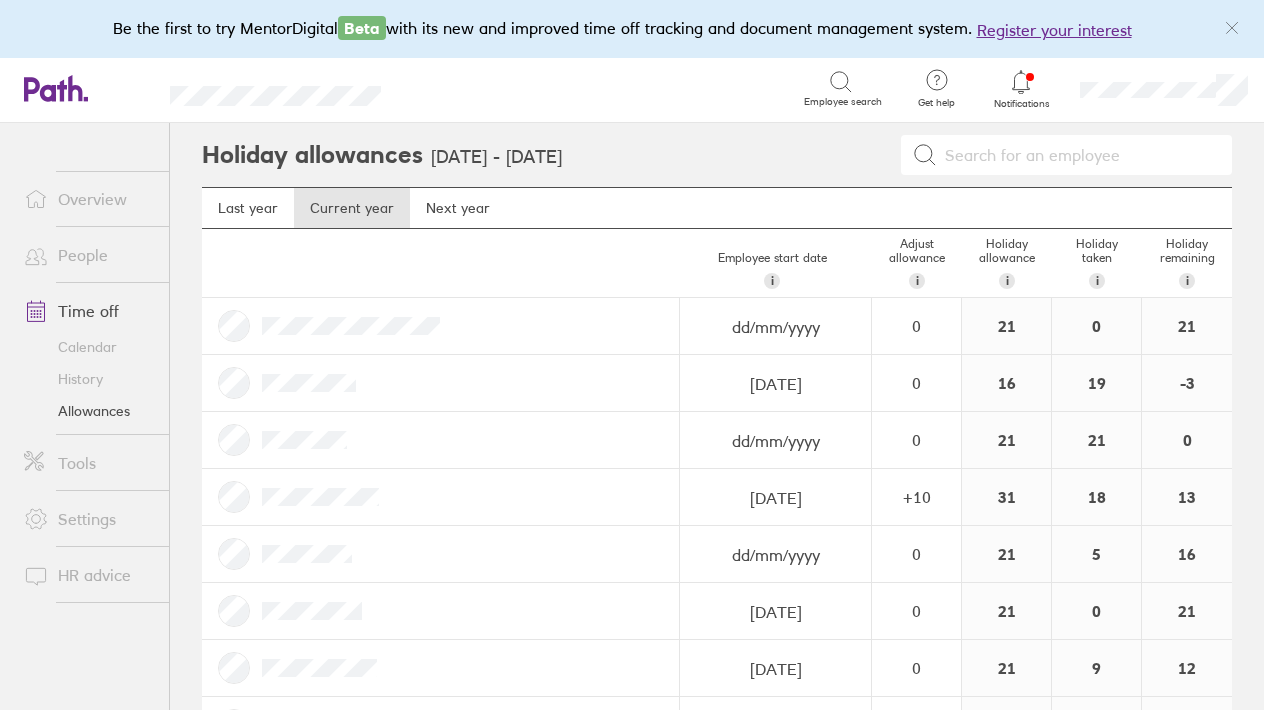 scroll, scrollTop: 0, scrollLeft: 0, axis: both 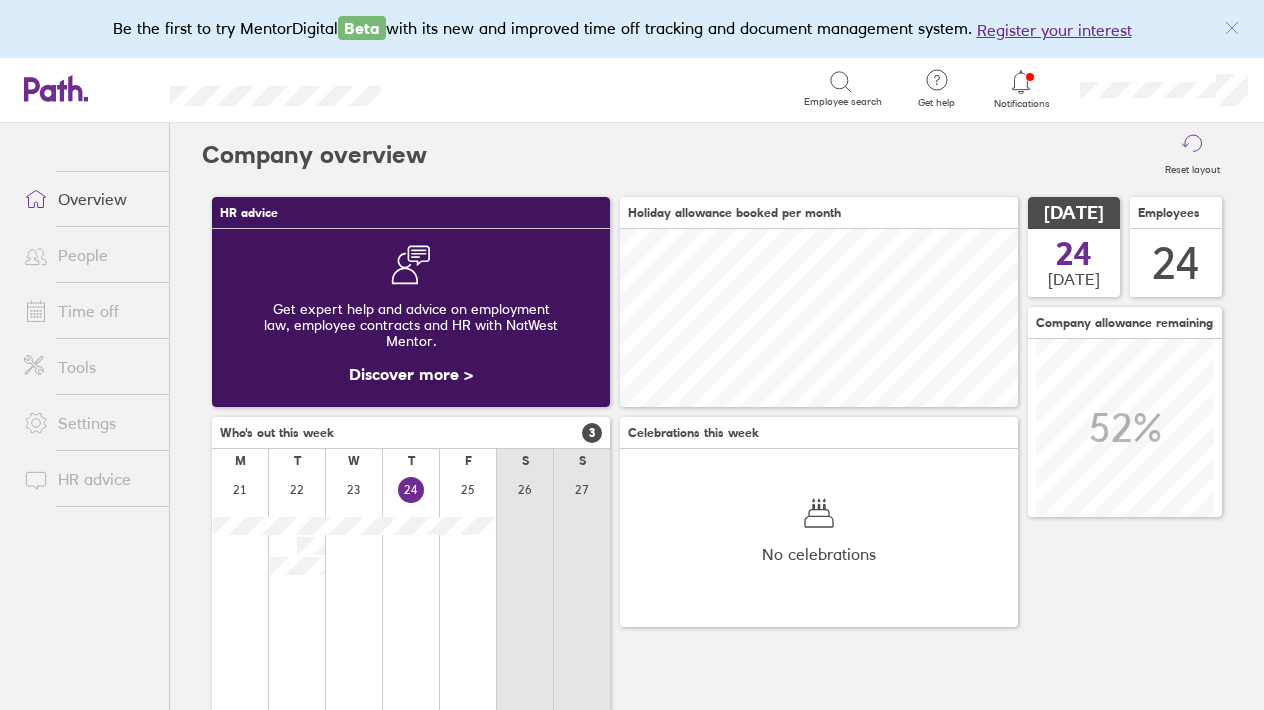 click 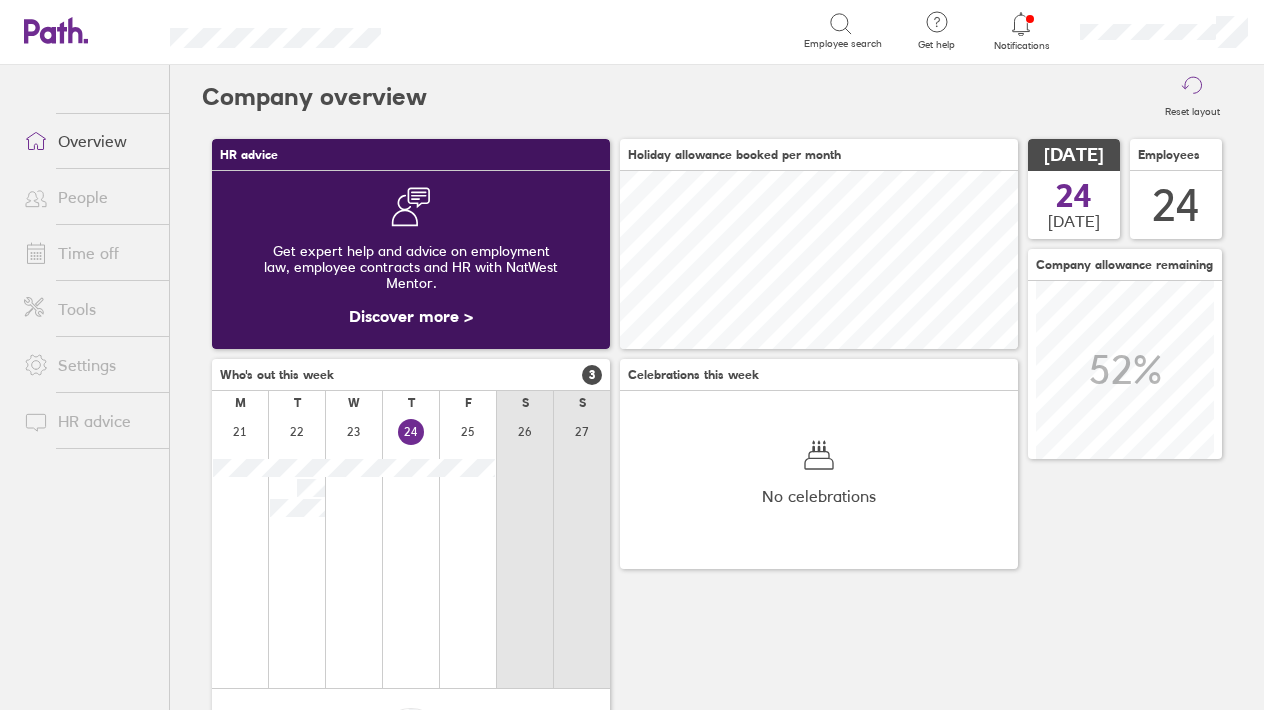 click 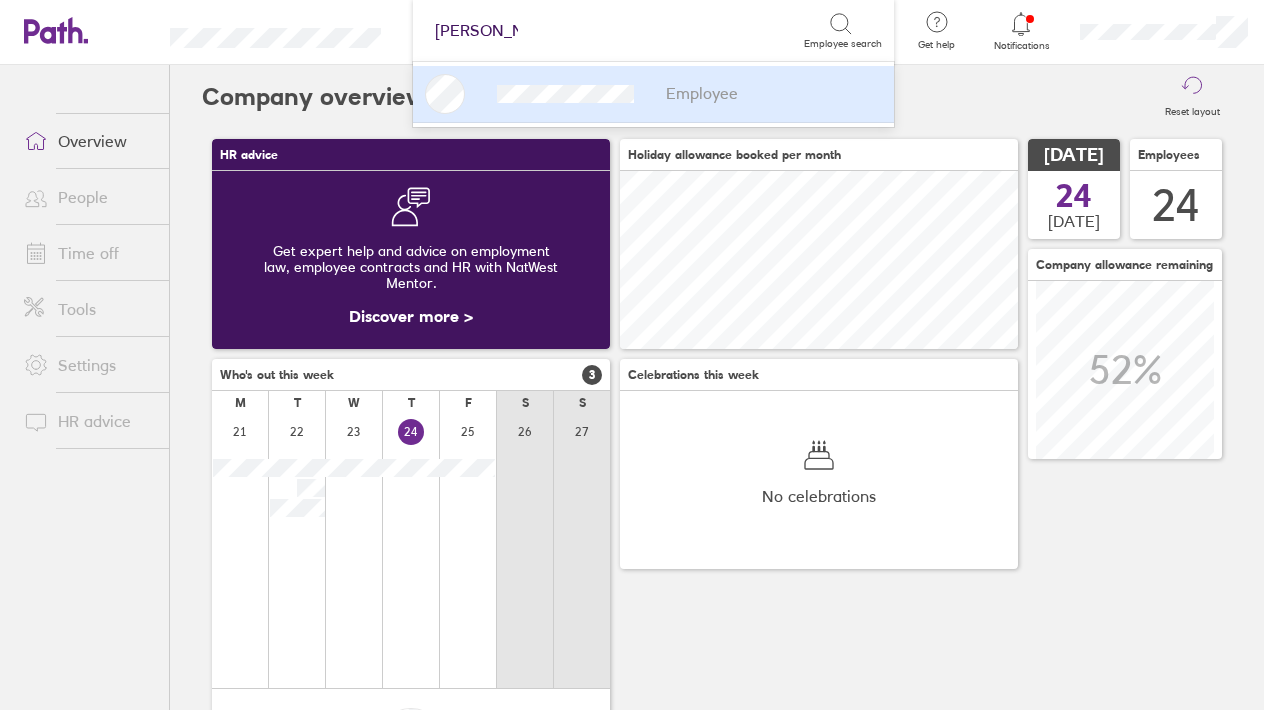 type on "[PERSON_NAME]" 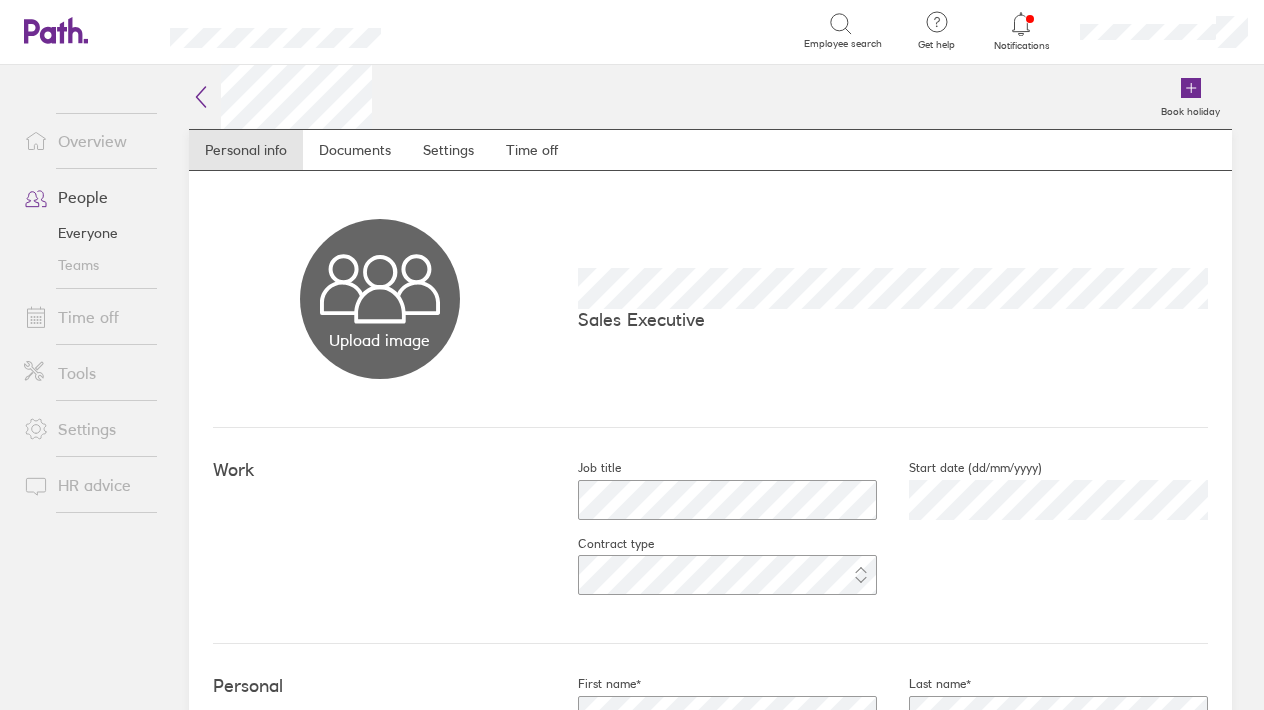 scroll, scrollTop: 0, scrollLeft: 0, axis: both 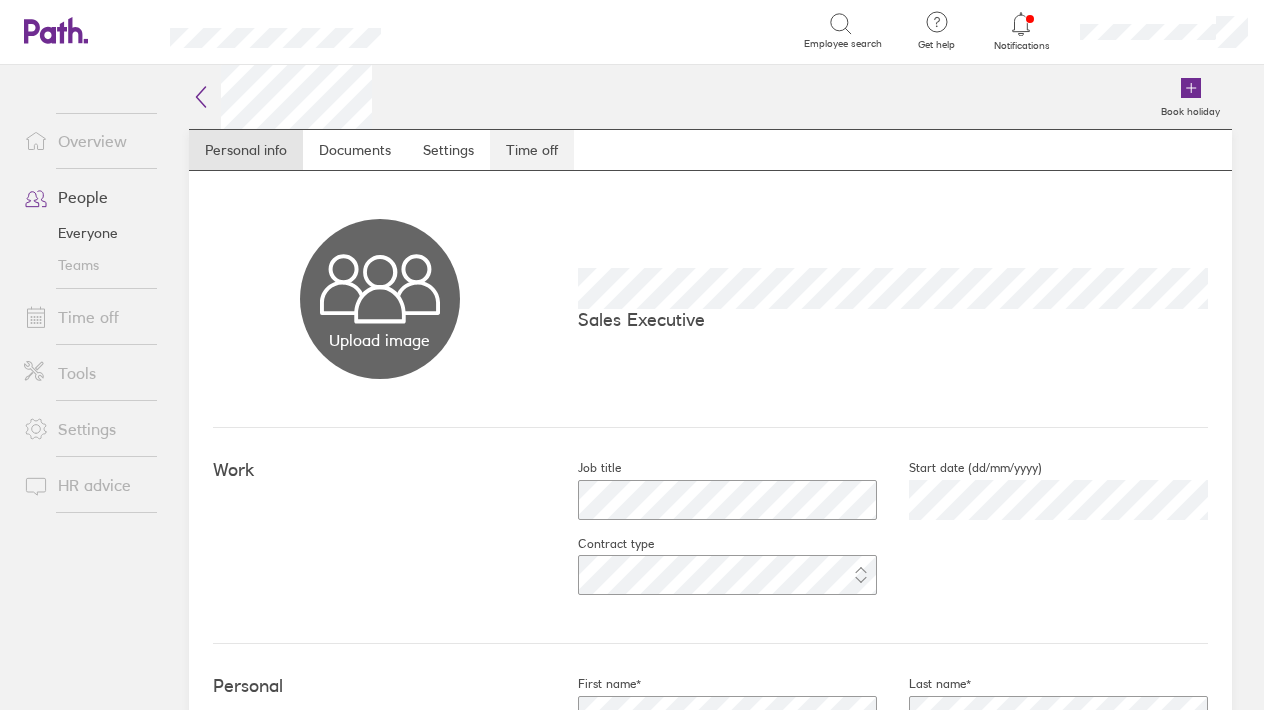 click on "Time off" at bounding box center (532, 150) 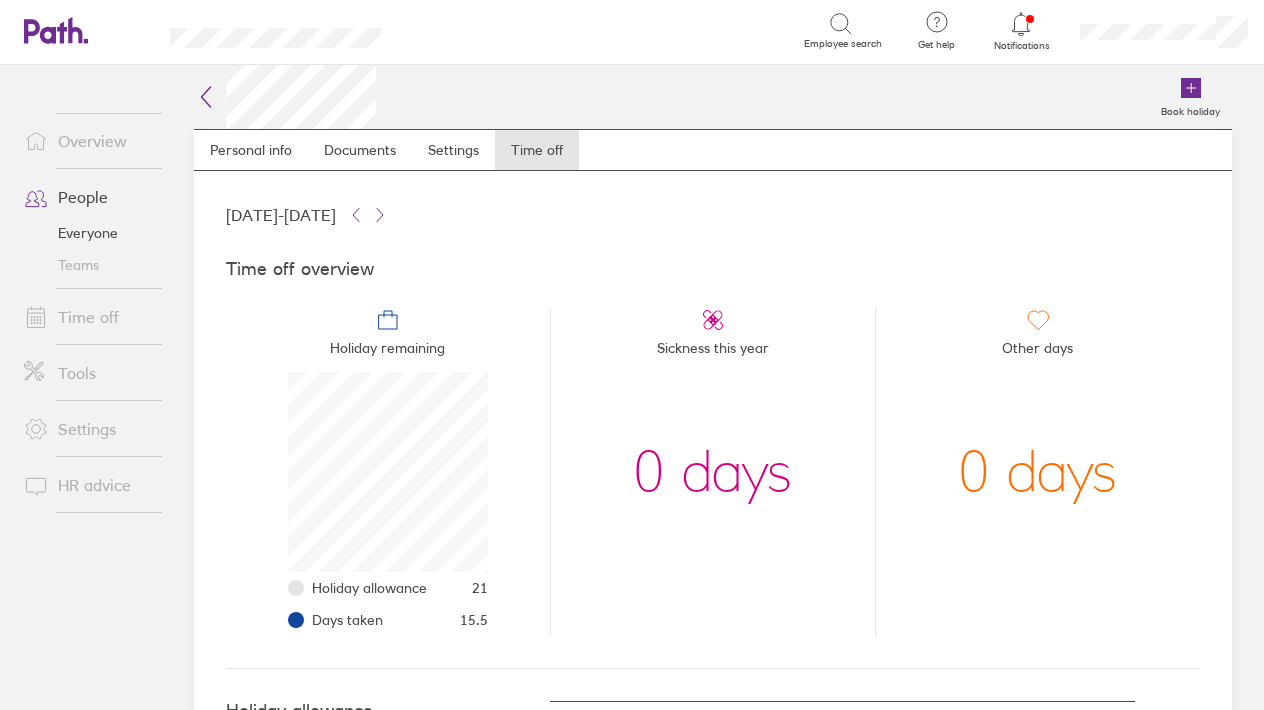 scroll, scrollTop: 999800, scrollLeft: 999800, axis: both 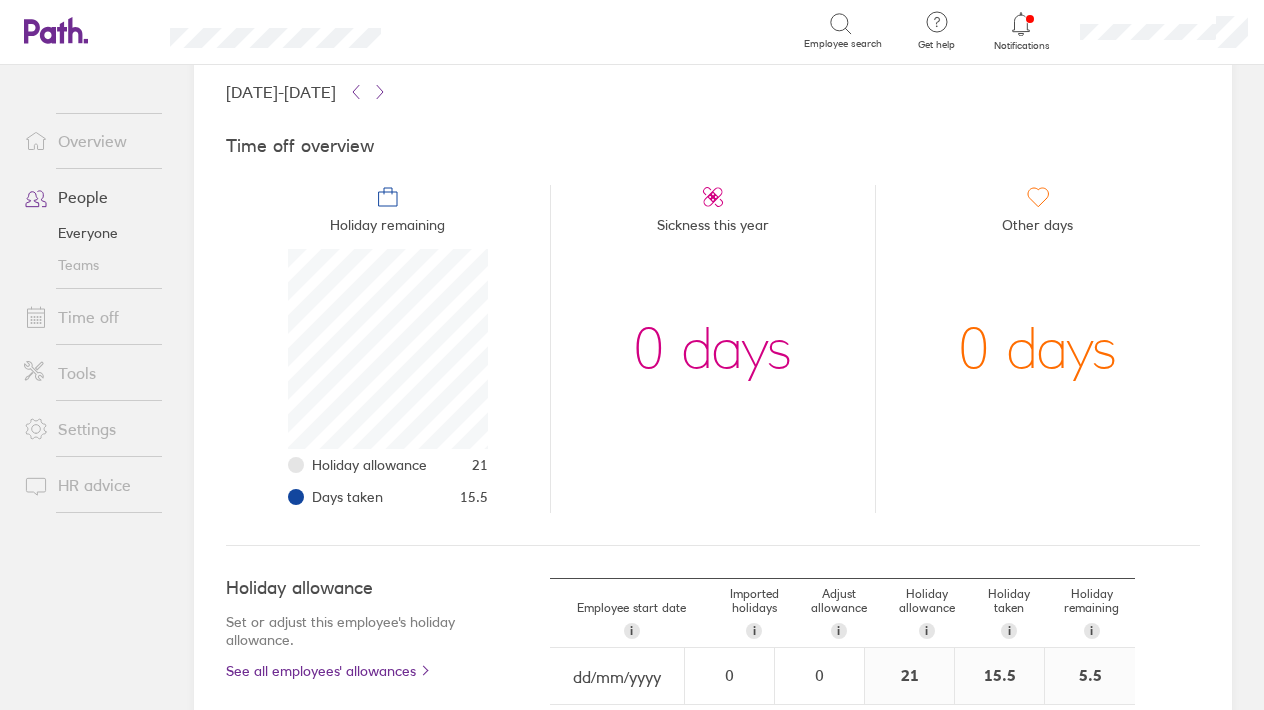 click on "15.5" at bounding box center [474, 497] 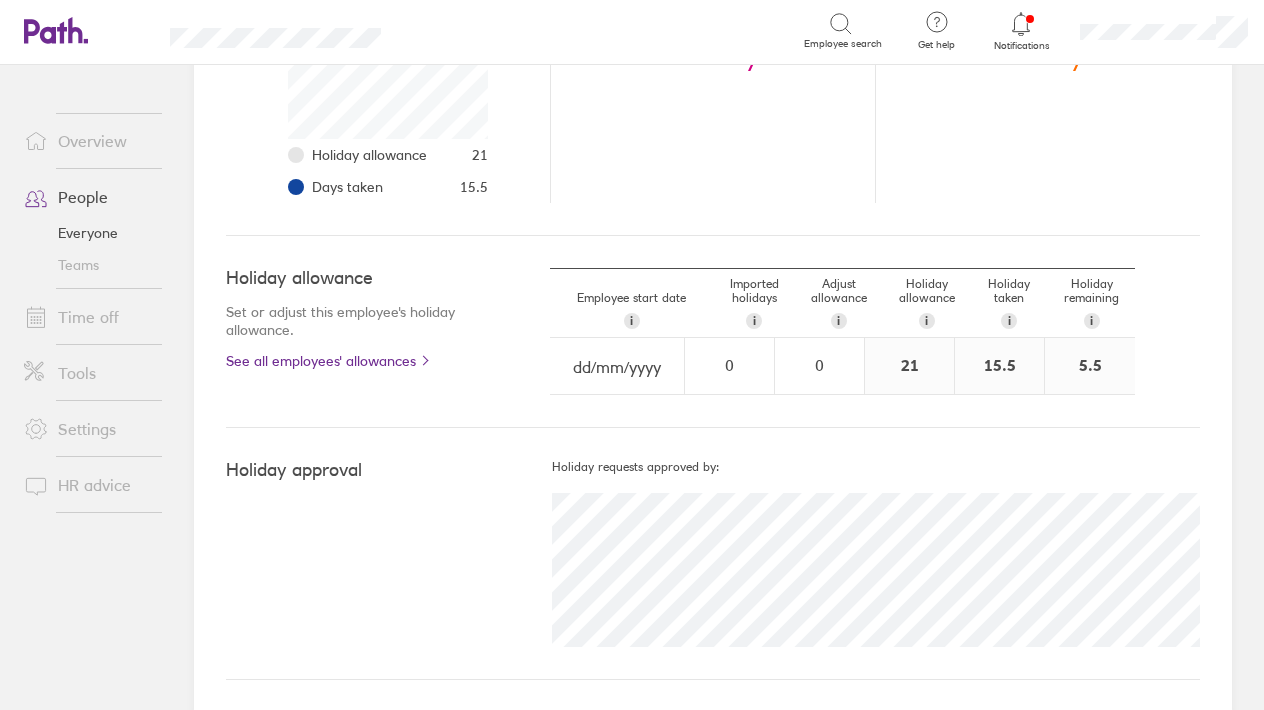 scroll, scrollTop: 432, scrollLeft: 0, axis: vertical 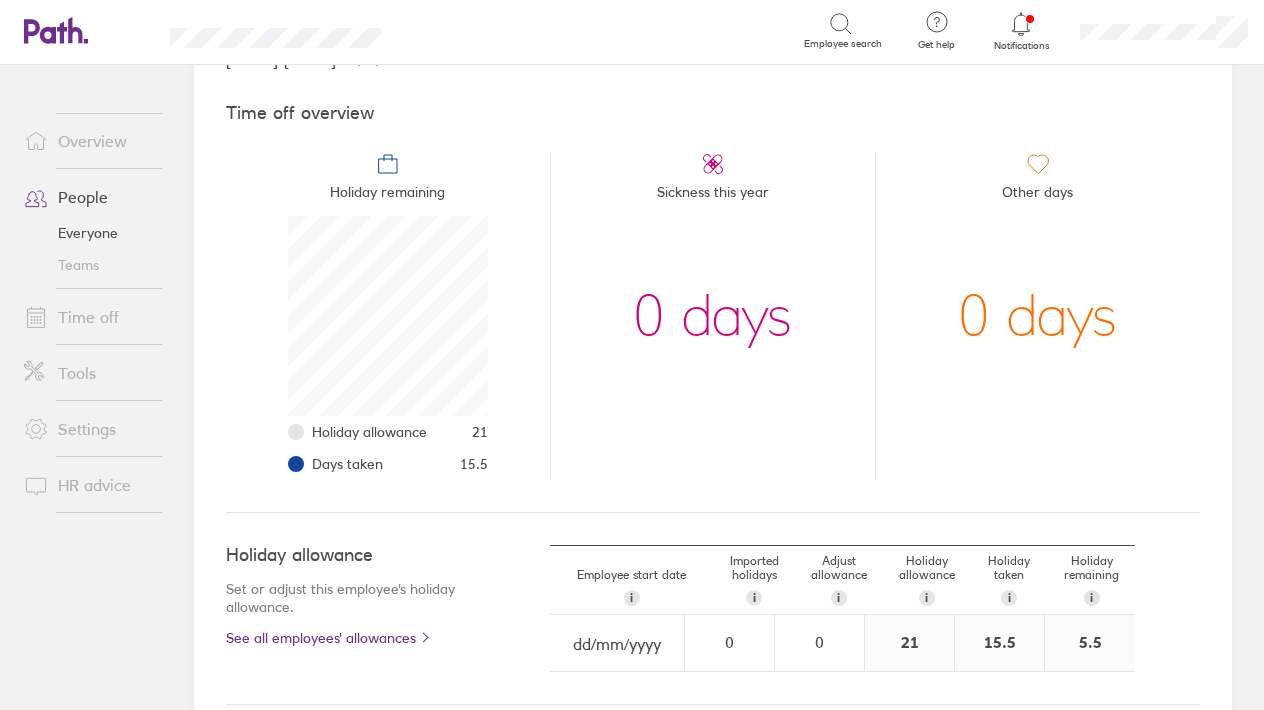 click on "Holiday remaining Holiday allowance 21 Days taken 15.5" at bounding box center [388, 316] 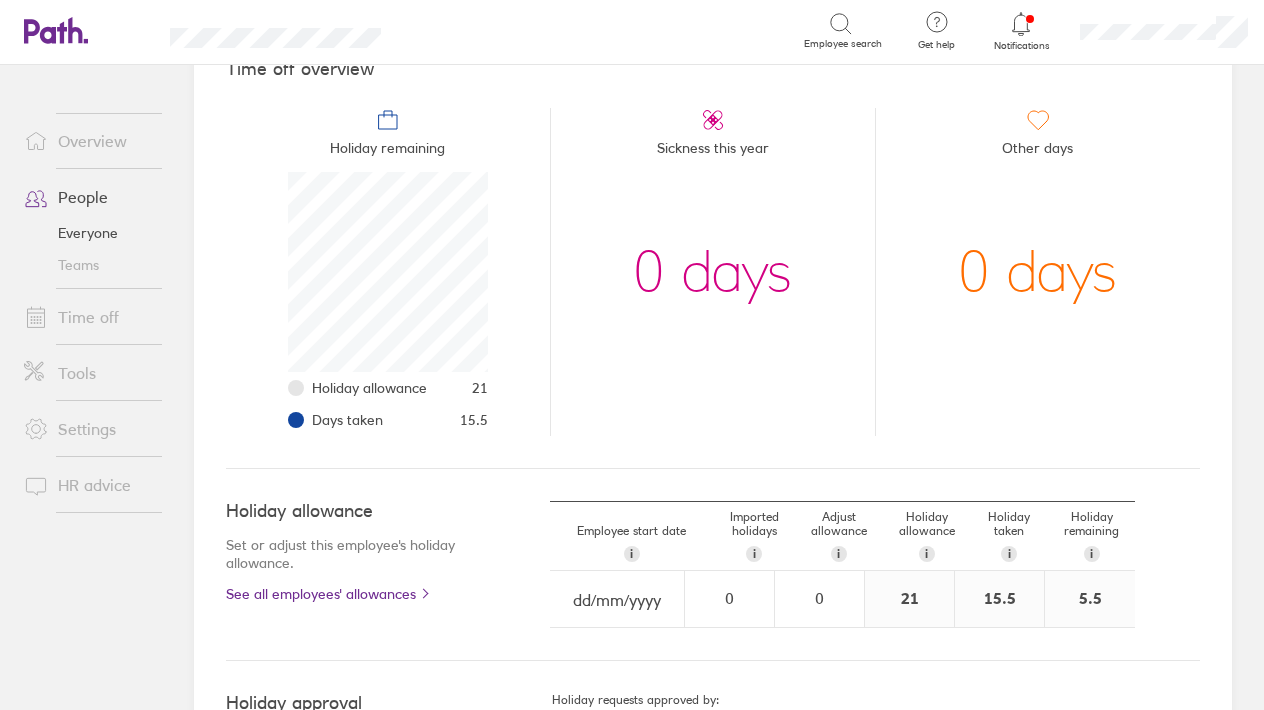 scroll, scrollTop: 214, scrollLeft: 0, axis: vertical 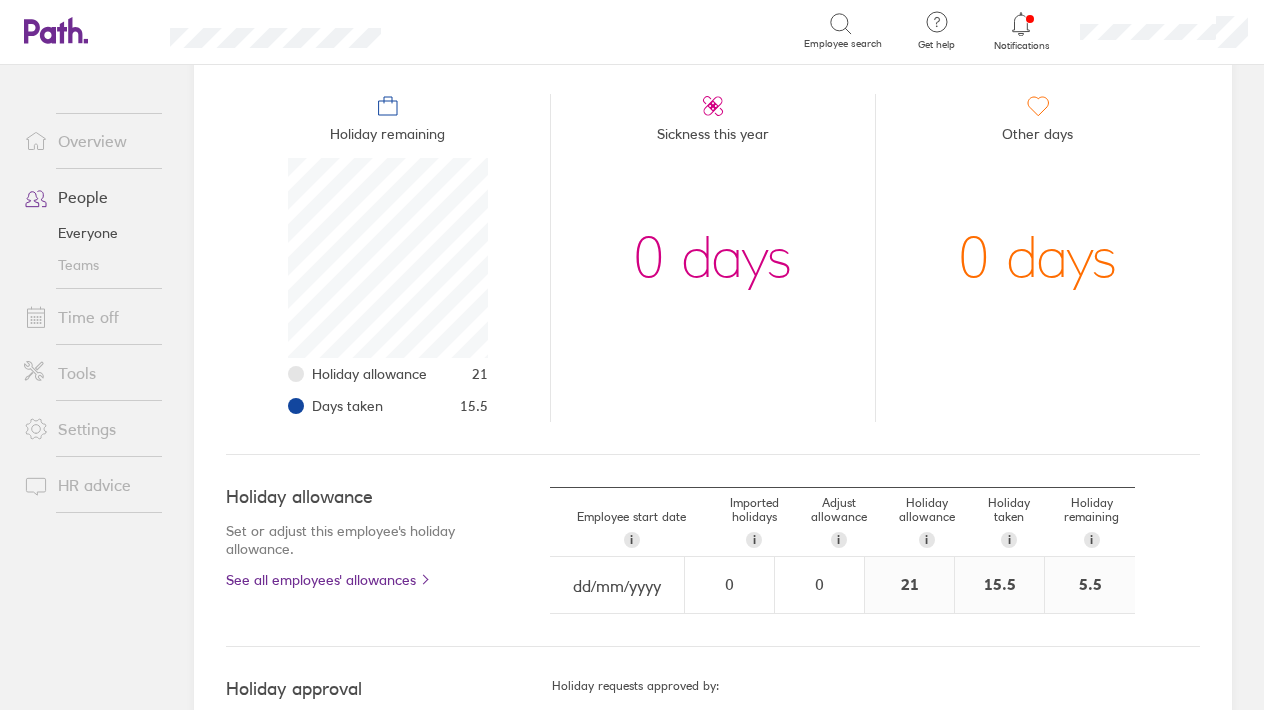 click on "Holiday allowance 21" at bounding box center [400, 374] 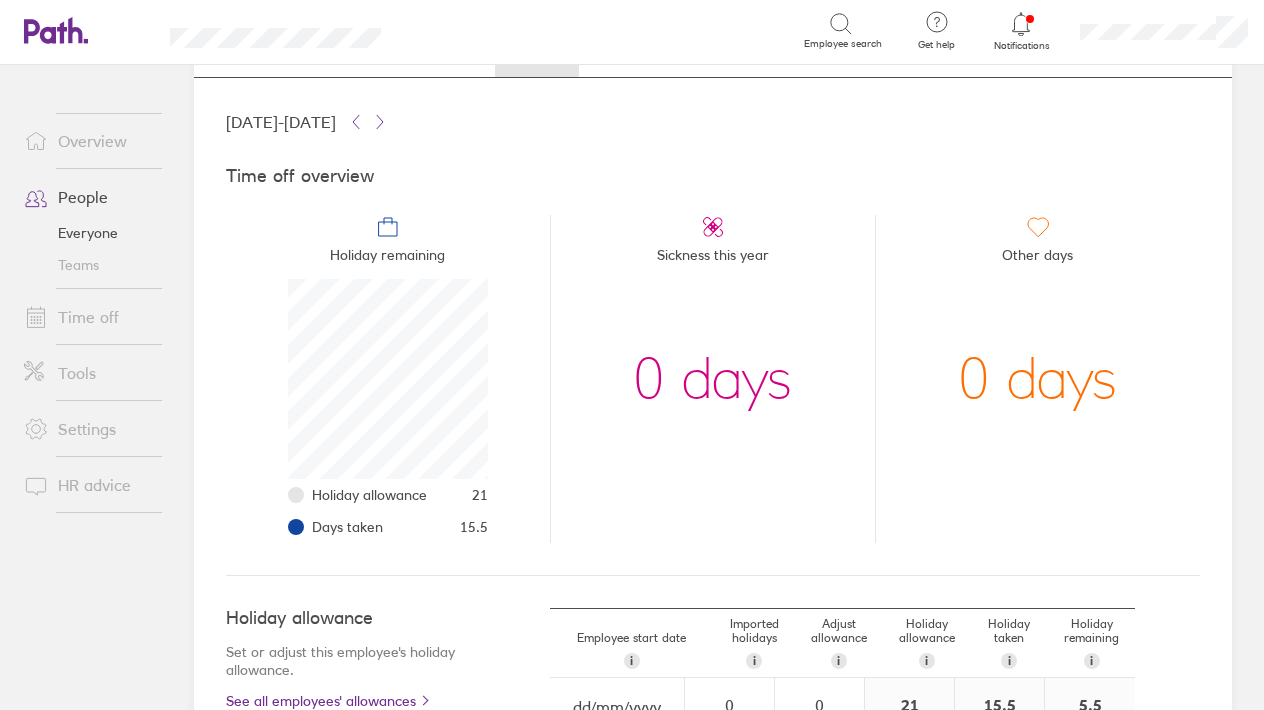 scroll, scrollTop: 57, scrollLeft: 0, axis: vertical 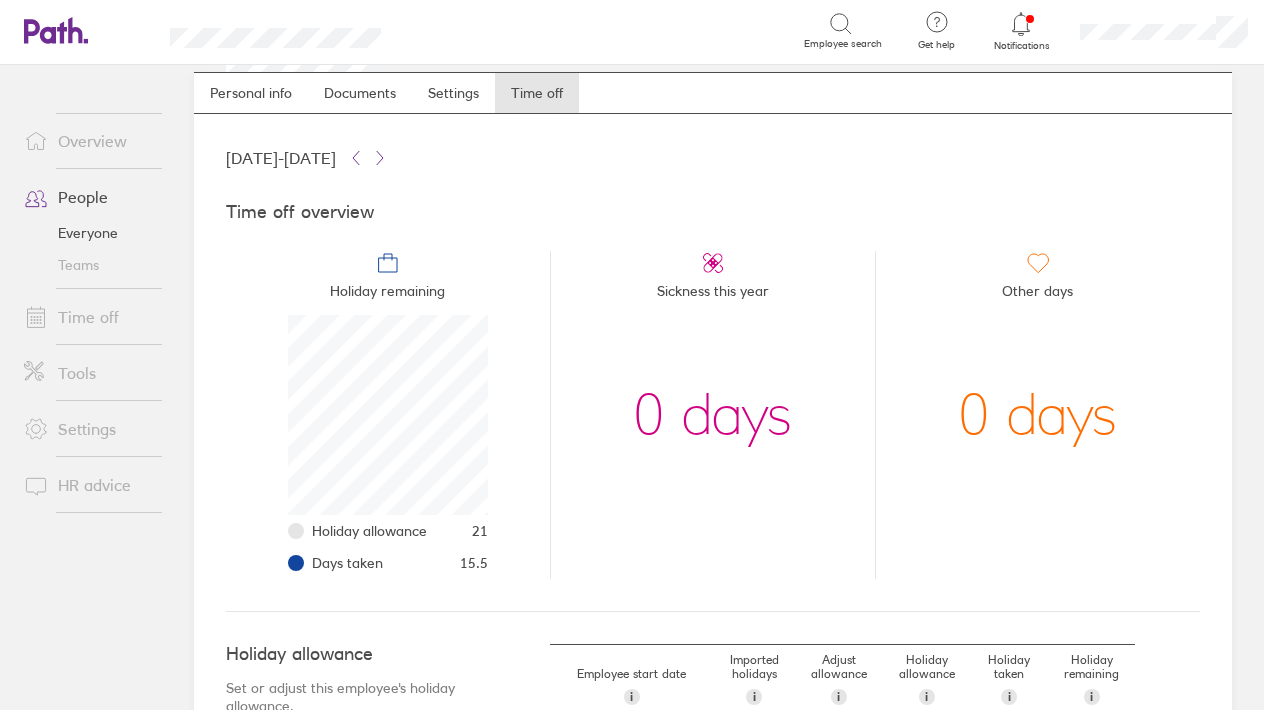 click on "0 days" at bounding box center (1037, 415) 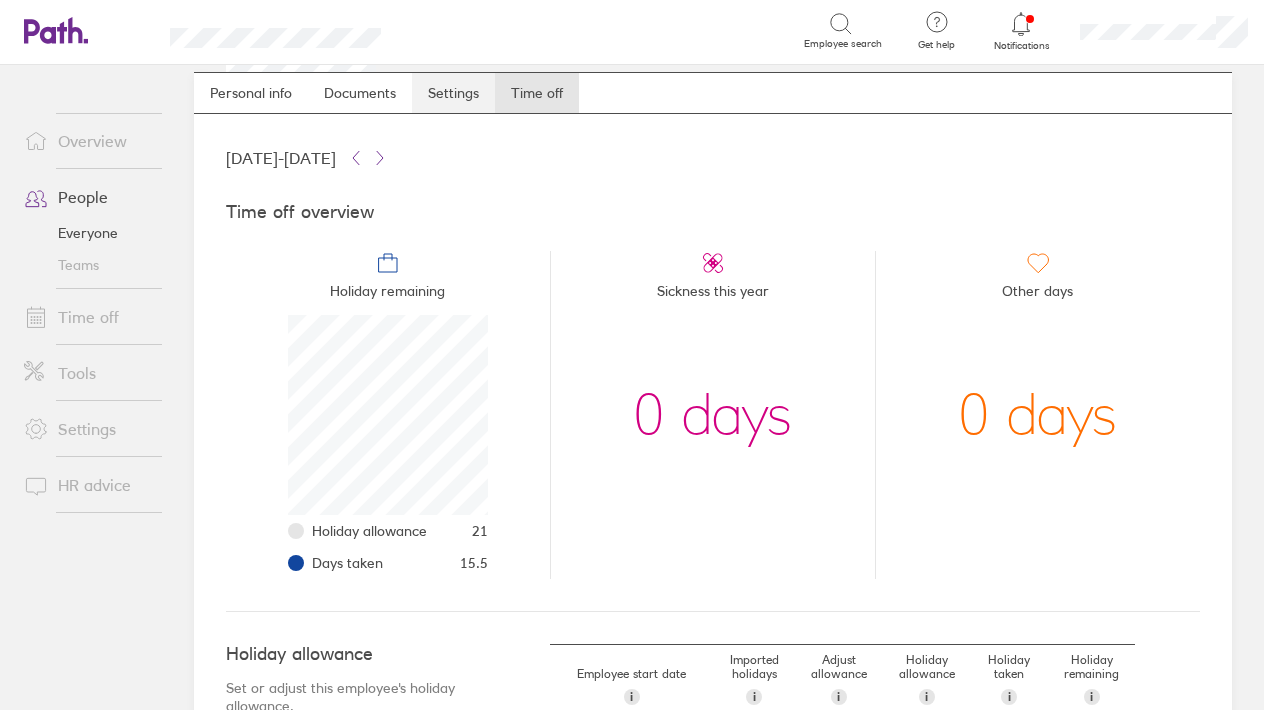 click on "Settings" at bounding box center [453, 93] 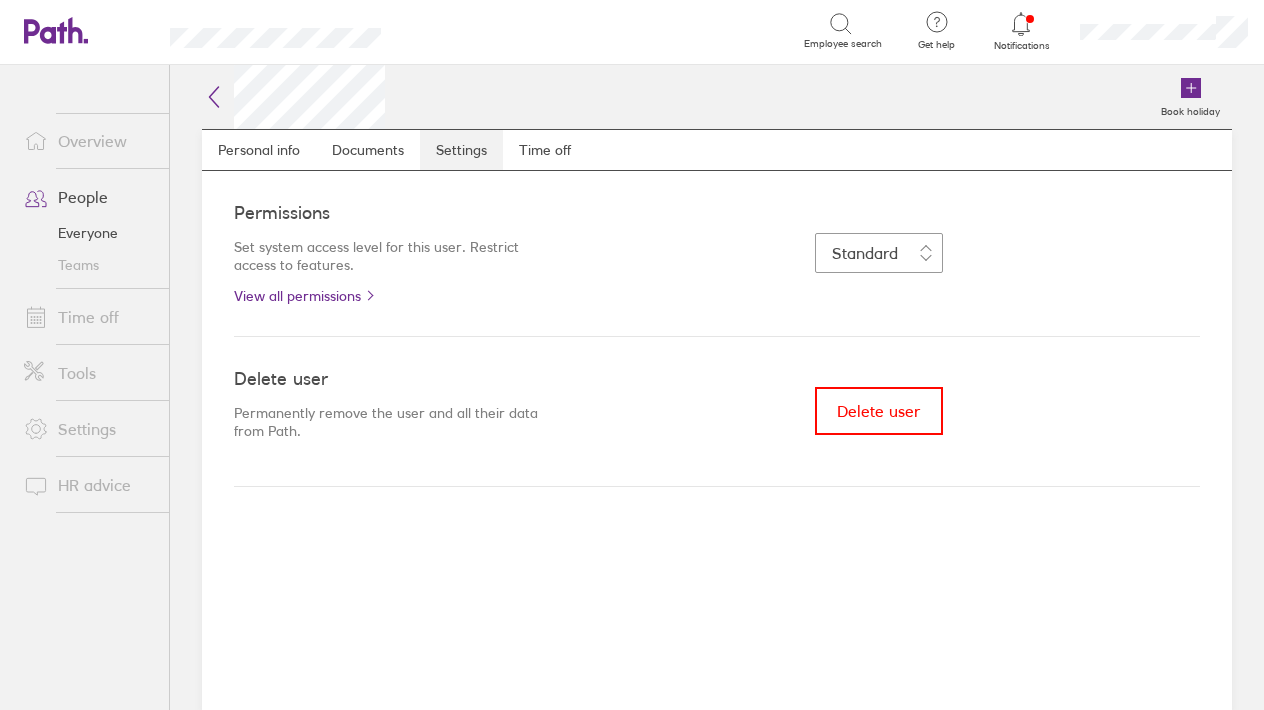 scroll, scrollTop: 0, scrollLeft: 0, axis: both 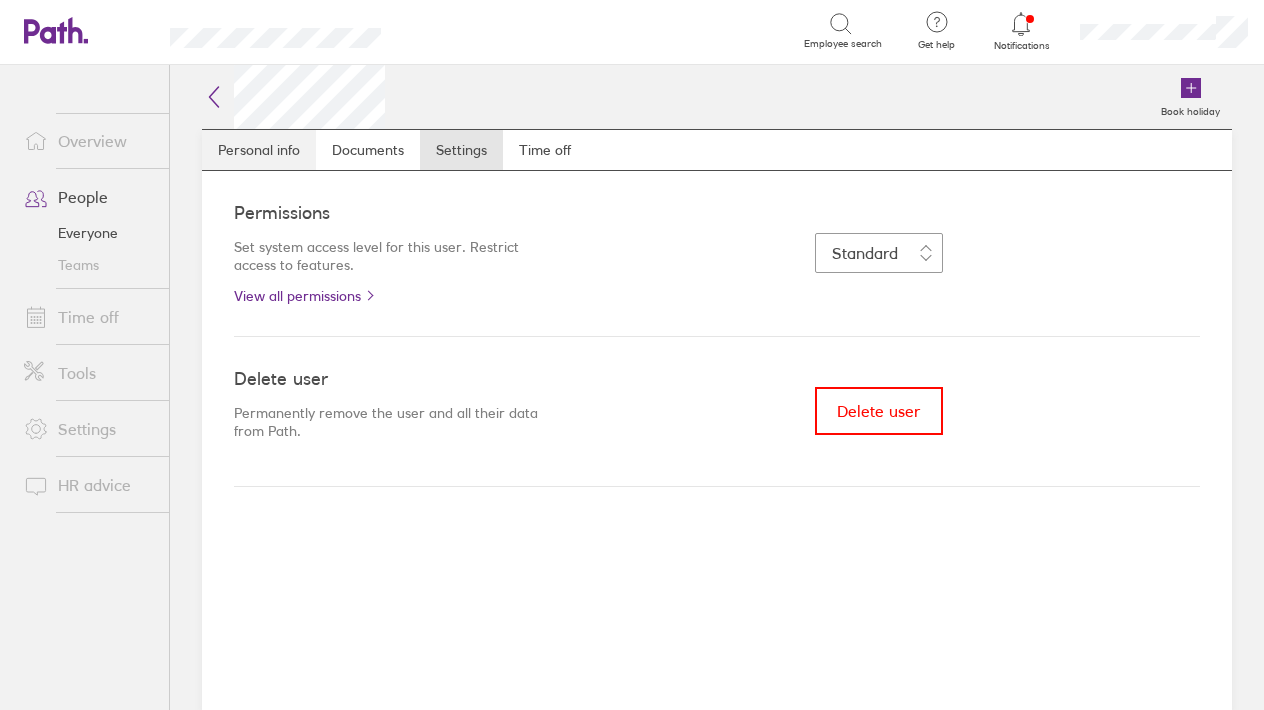 click on "Personal info" at bounding box center (259, 150) 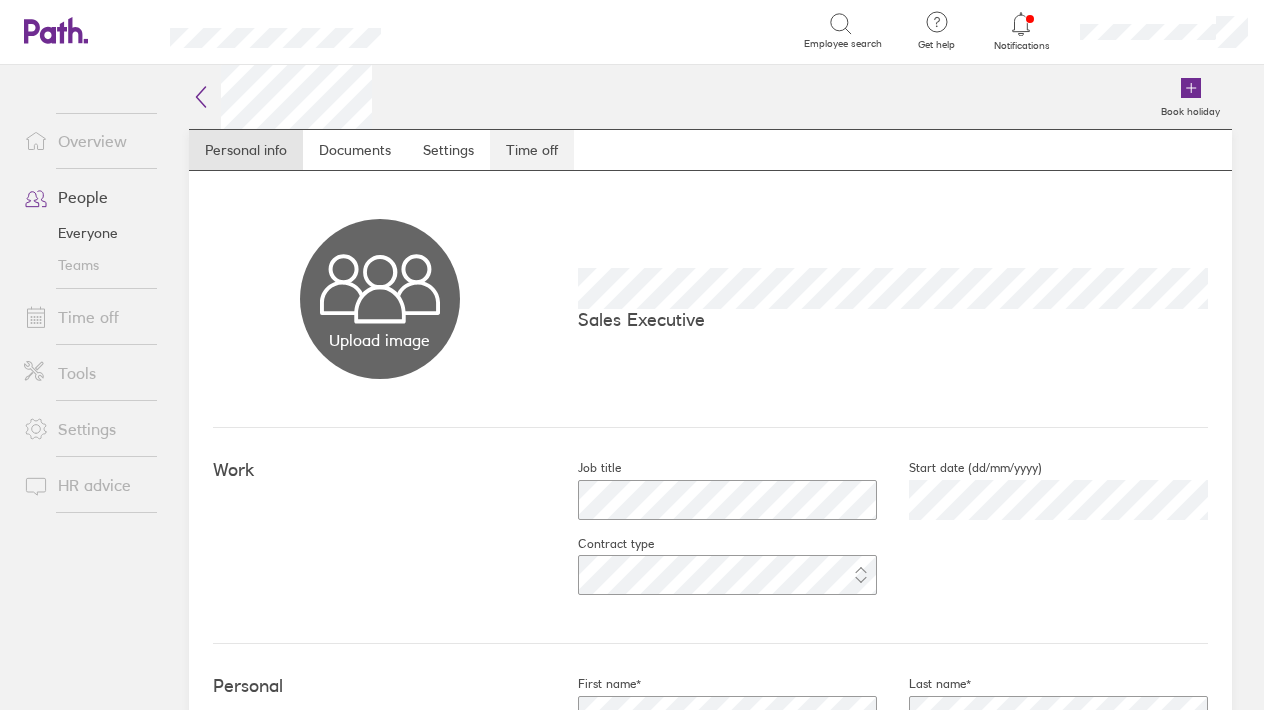 click on "Time off" at bounding box center [532, 150] 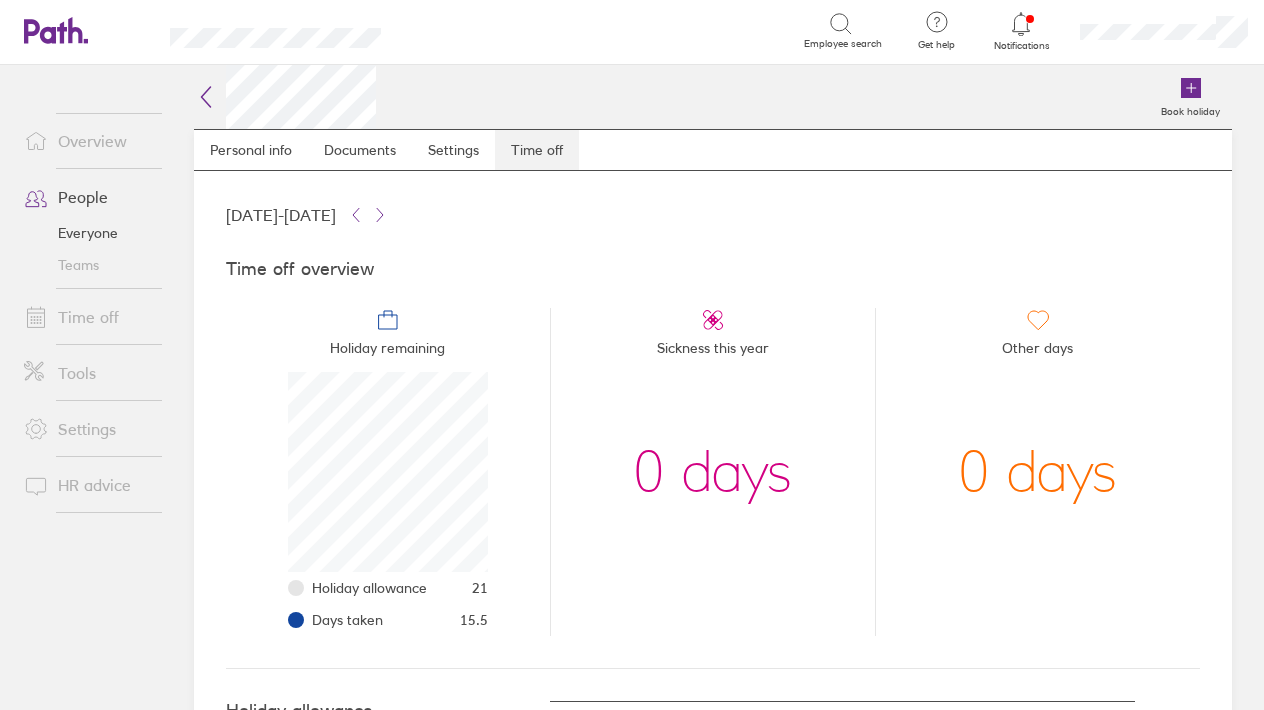 scroll, scrollTop: 999800, scrollLeft: 999800, axis: both 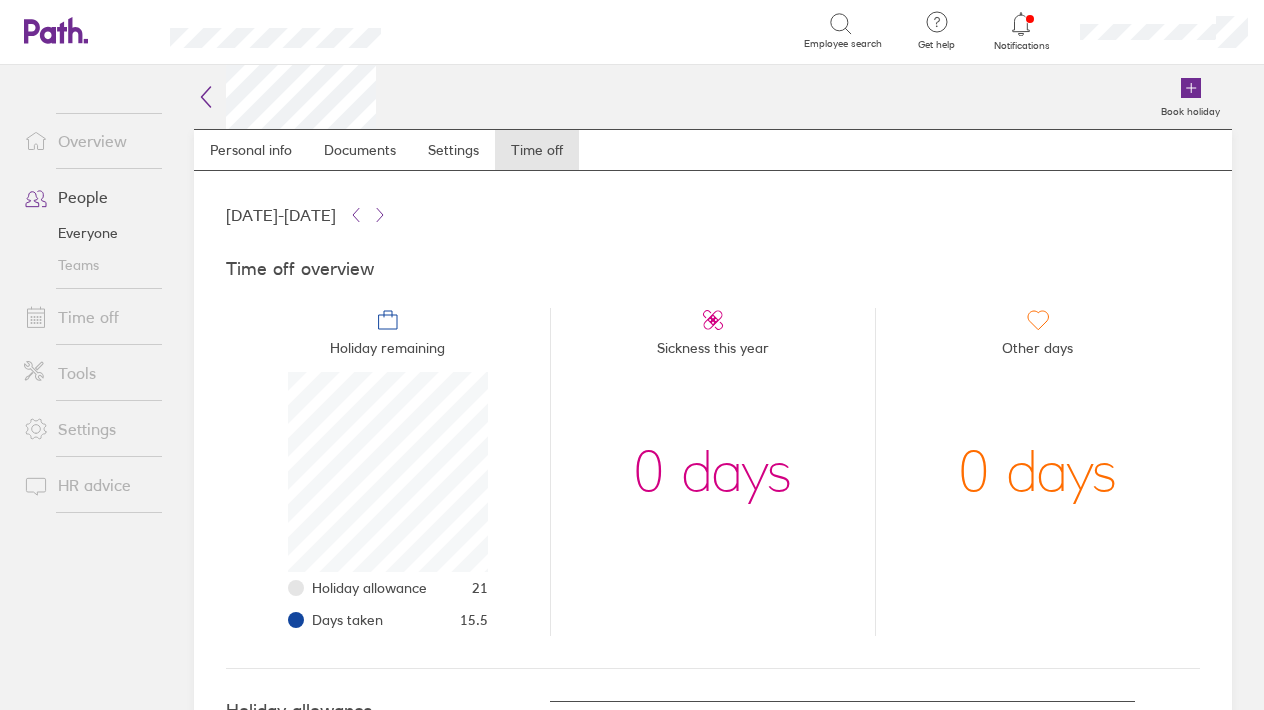 click on "0 days" at bounding box center (712, 472) 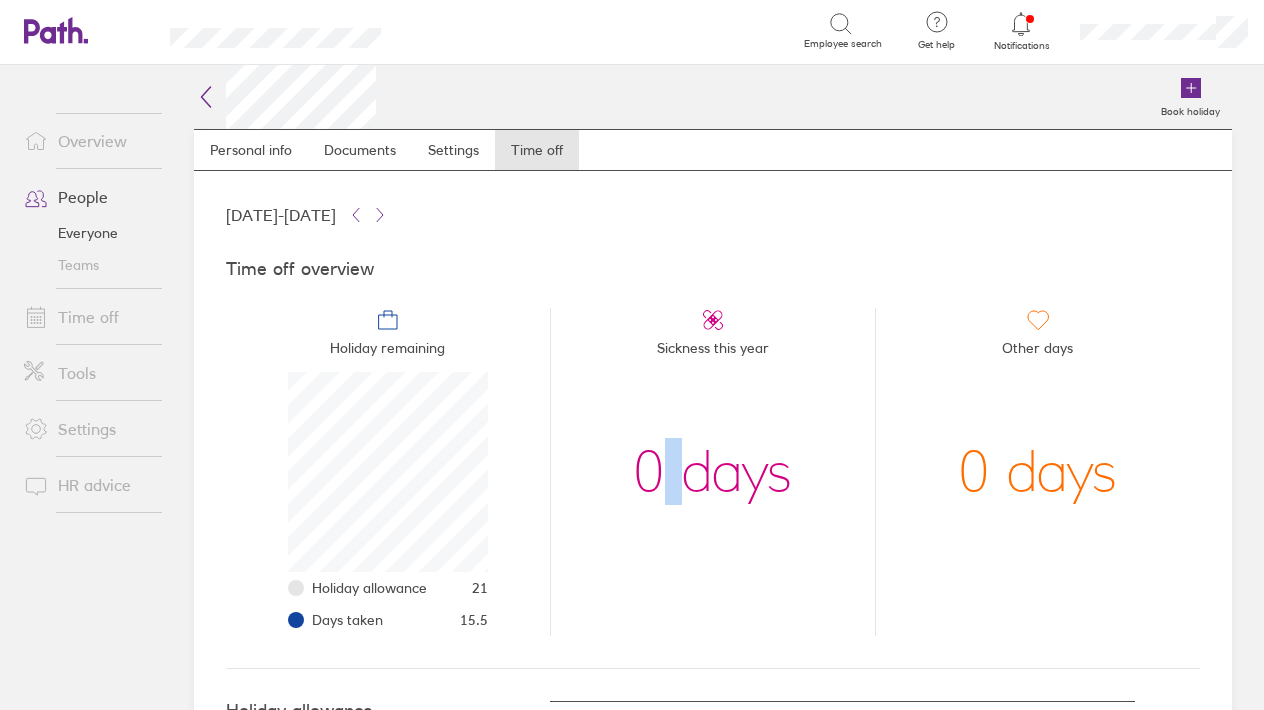 click on "0 days" at bounding box center [712, 472] 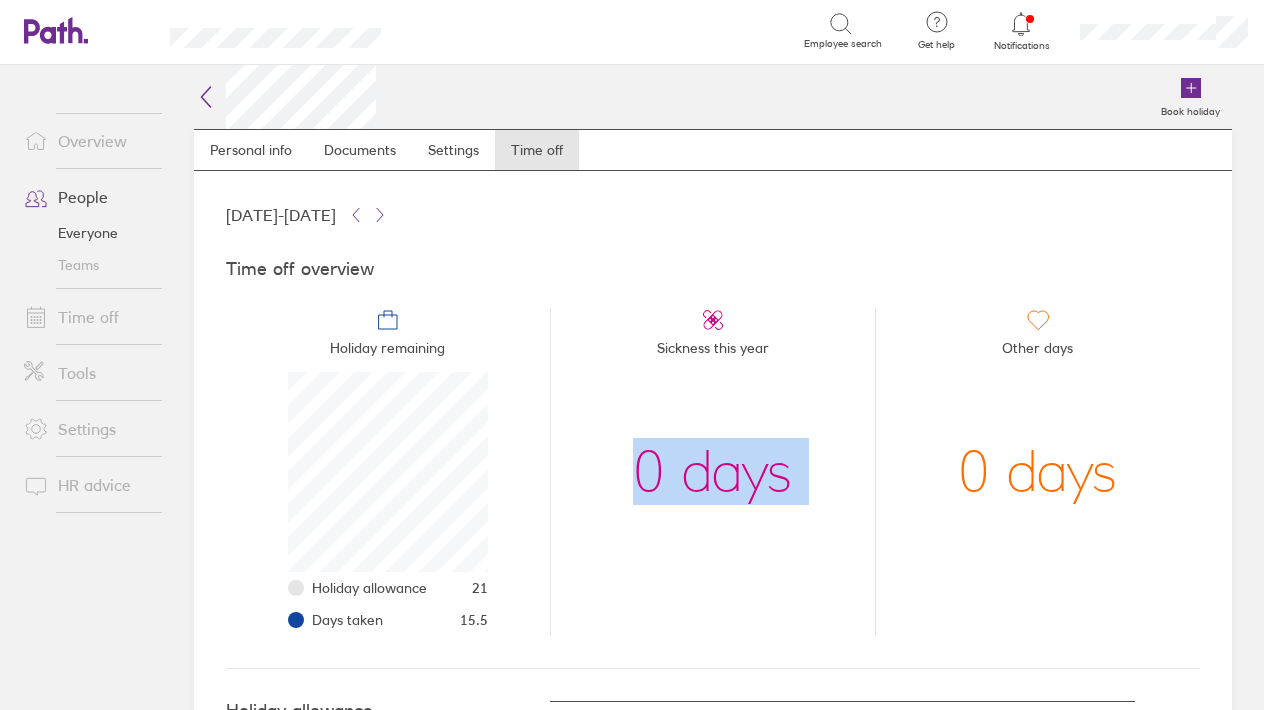 click on "0 days" at bounding box center (712, 472) 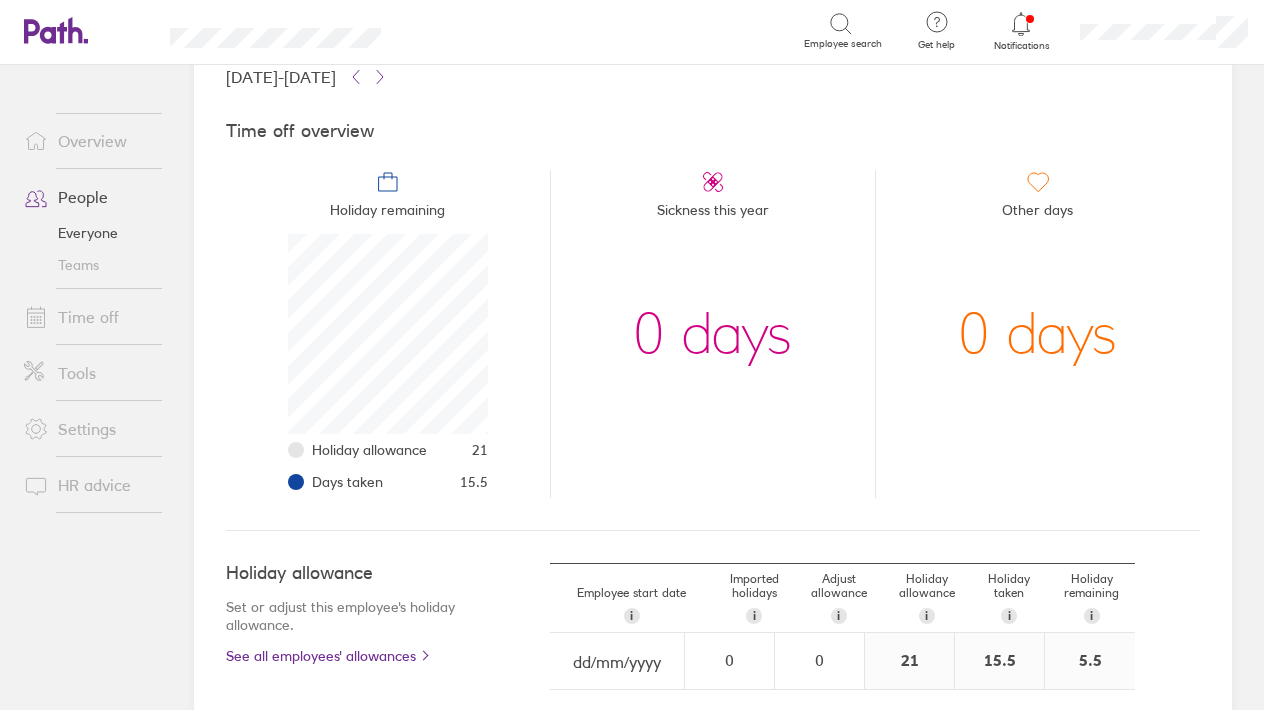 click on "Holiday allowance 21" at bounding box center (400, 450) 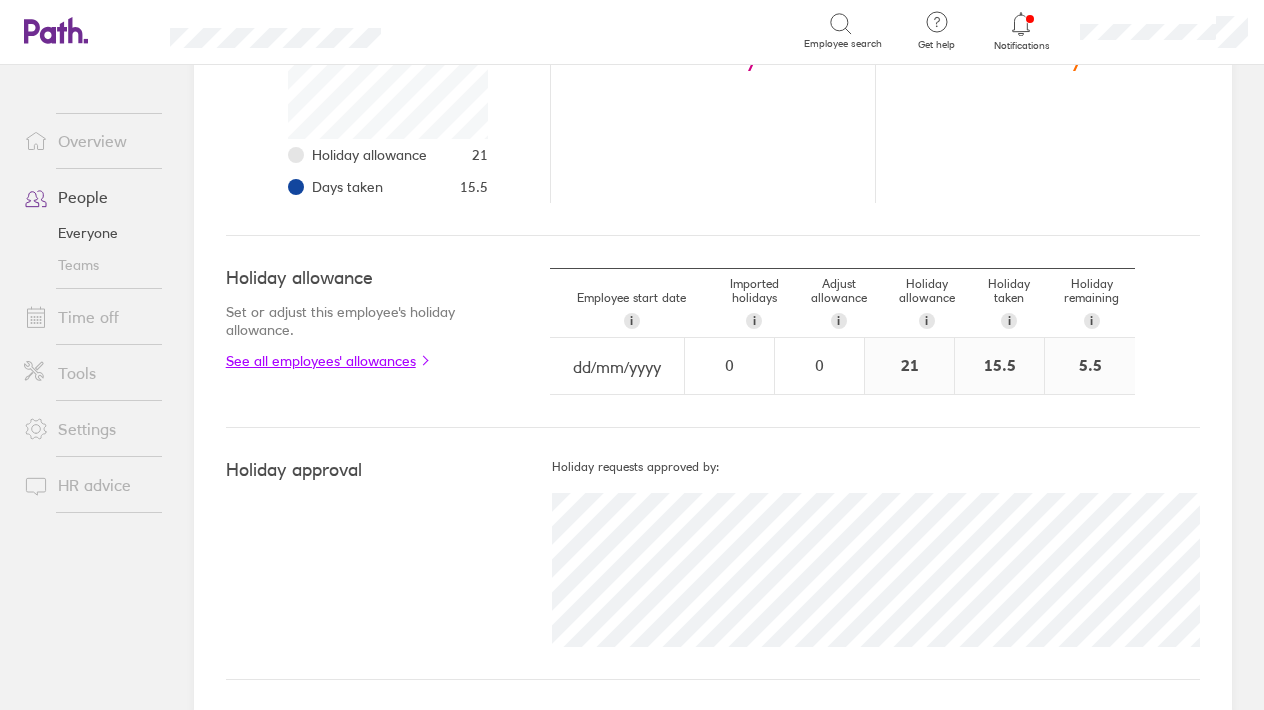 scroll, scrollTop: 432, scrollLeft: 0, axis: vertical 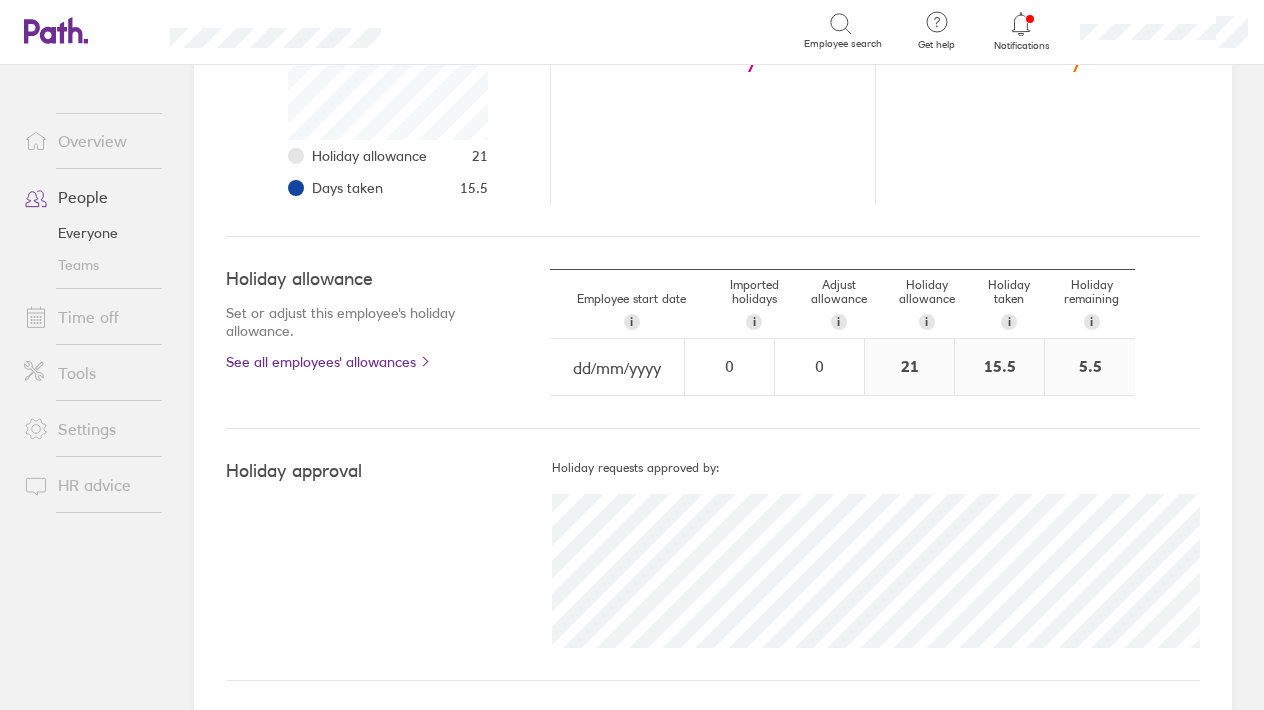 click on "21" at bounding box center (909, 367) 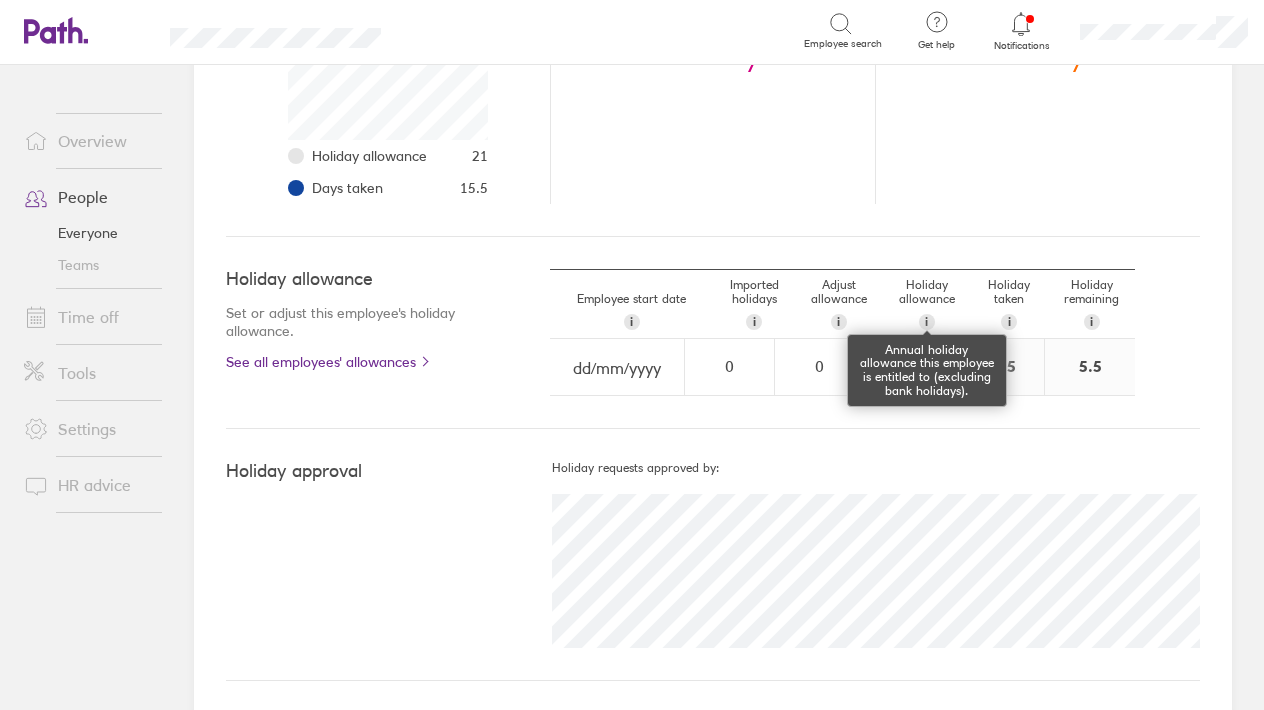 click on "i" at bounding box center (927, 322) 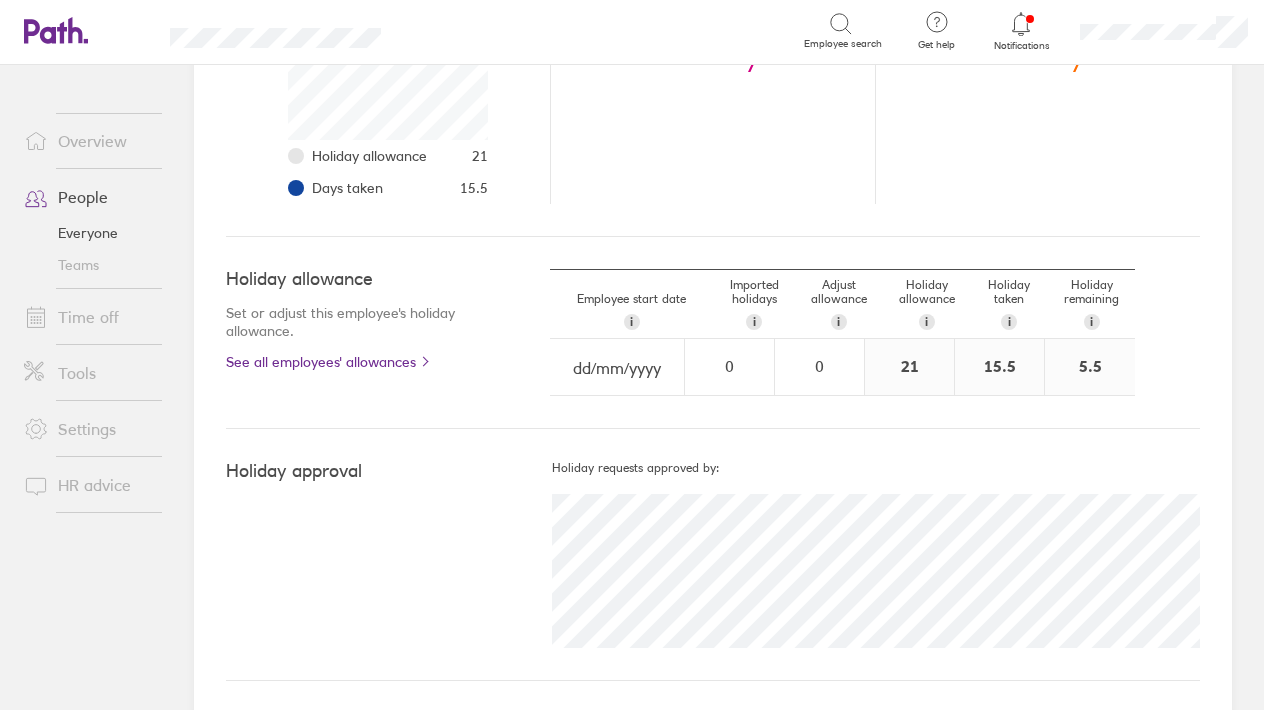 click on "21" at bounding box center (909, 367) 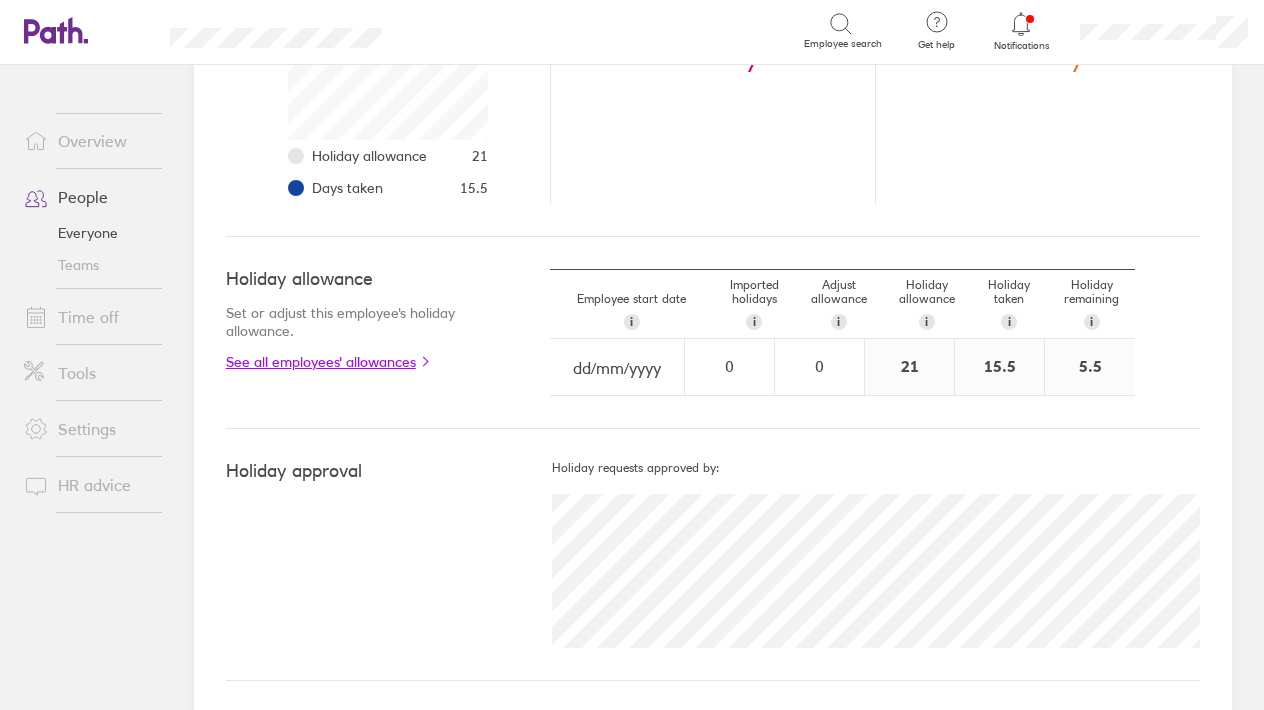 click on "See all employees' allowances" at bounding box center [348, 362] 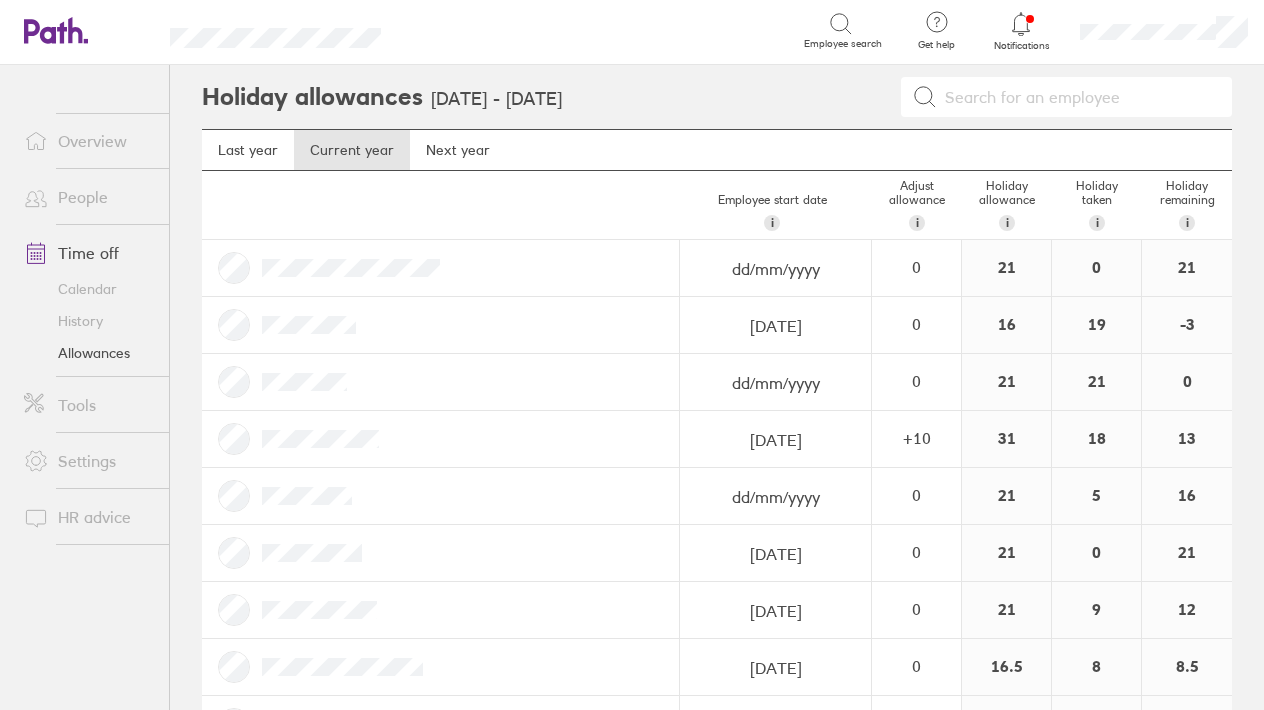 click on "16" at bounding box center [1006, 325] 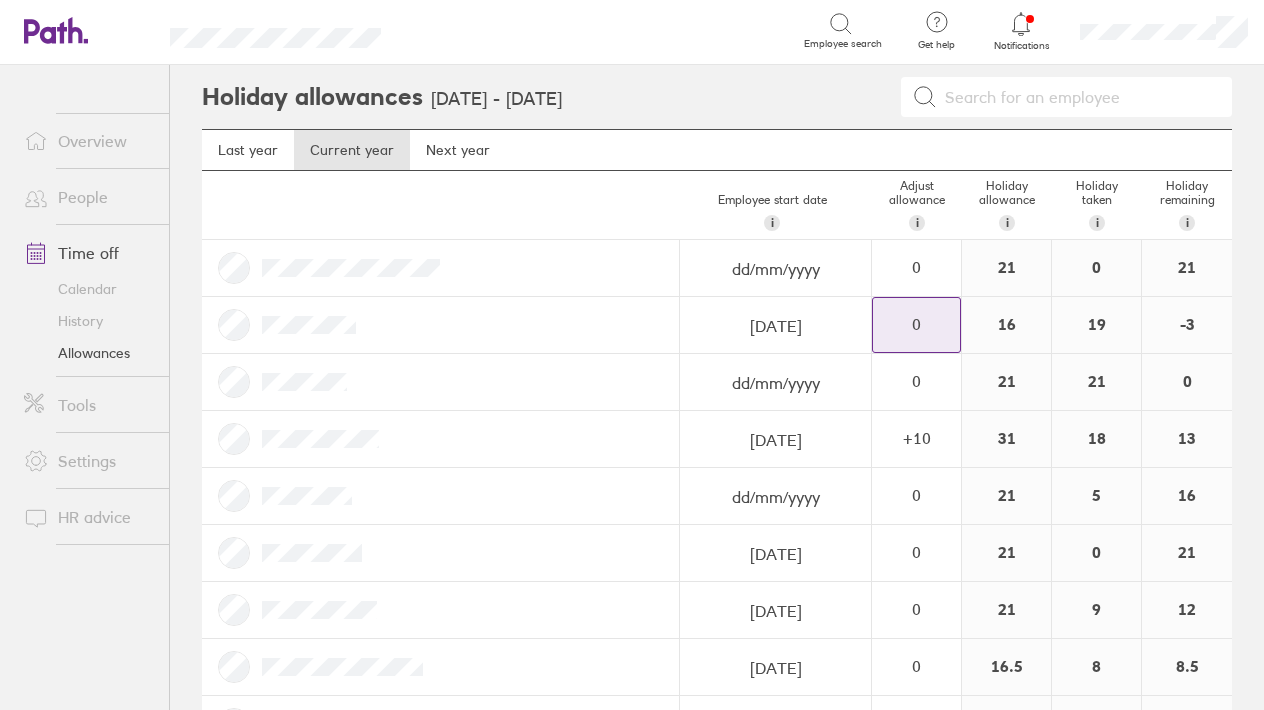 click on "0" at bounding box center [916, 267] 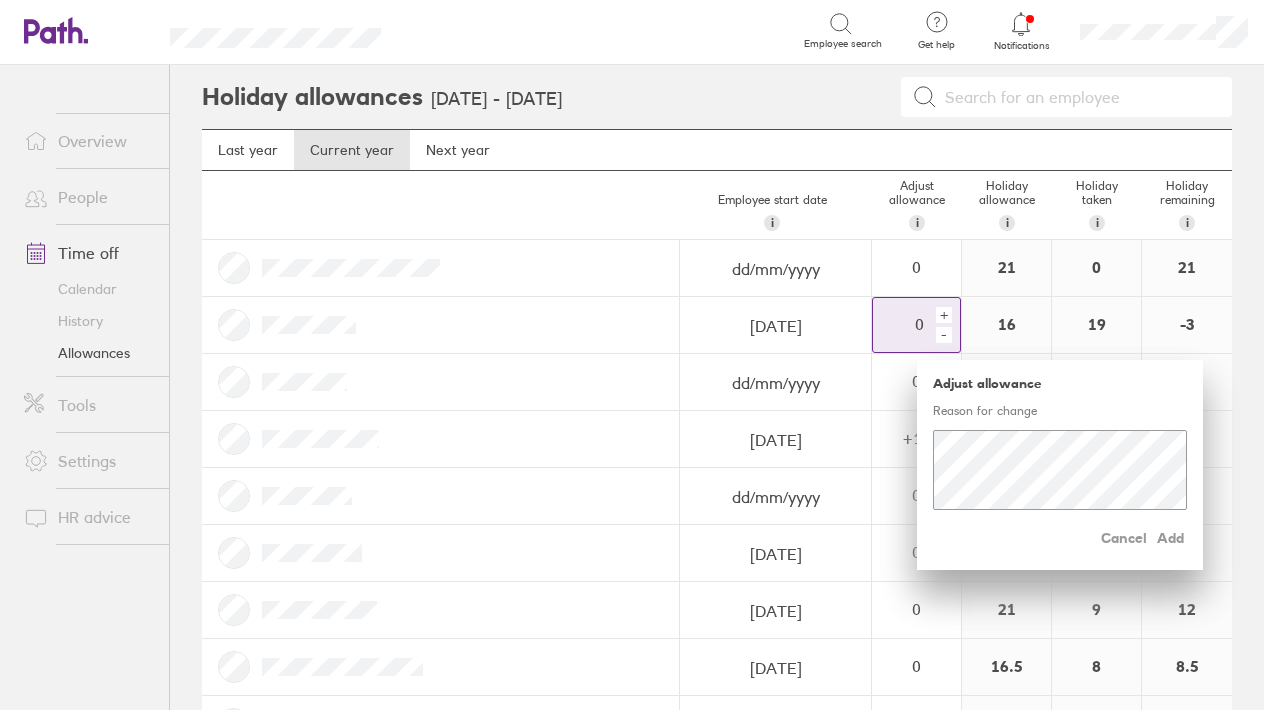click on "0" at bounding box center [916, 268] 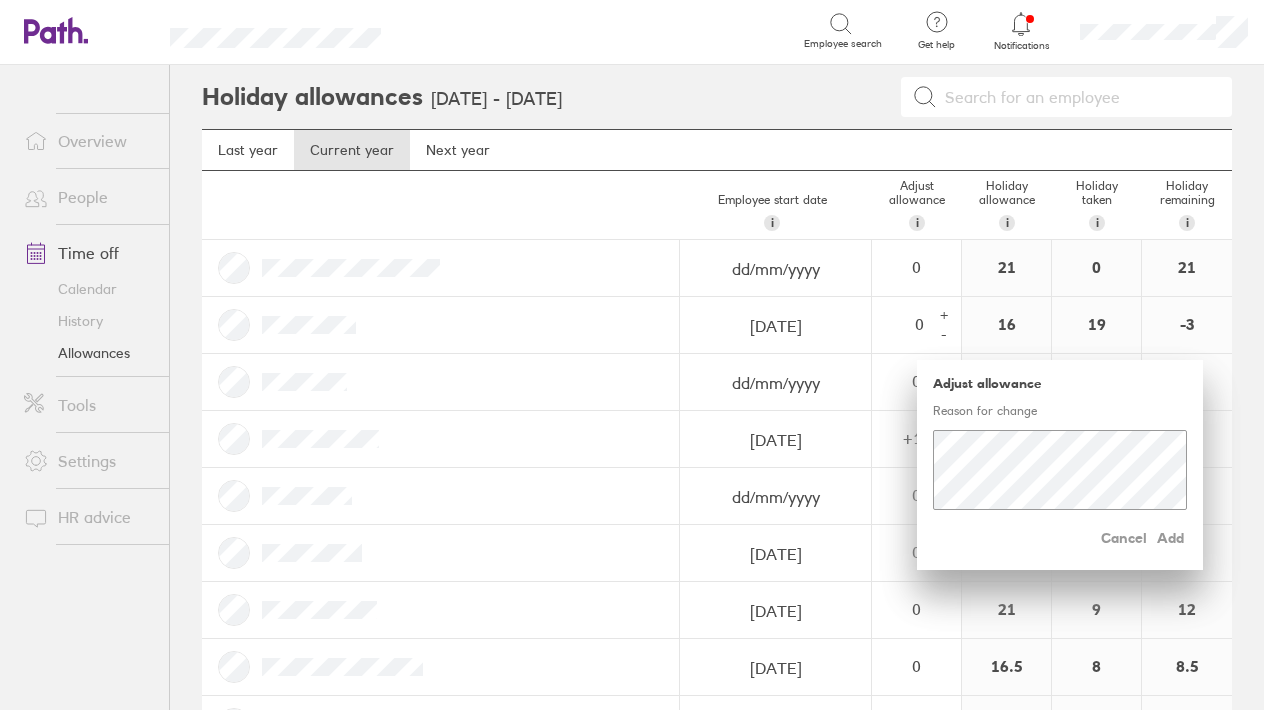 click on "Last year Current year Next year" at bounding box center [717, 150] 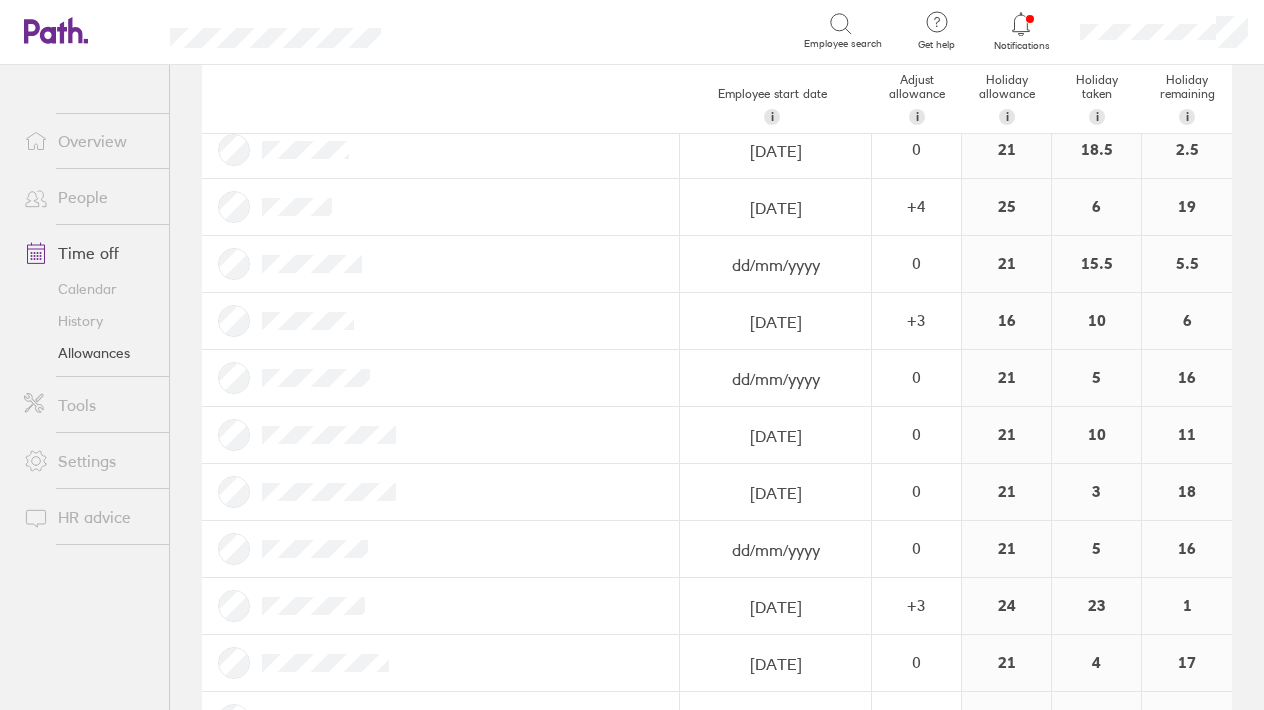 scroll, scrollTop: 861, scrollLeft: 0, axis: vertical 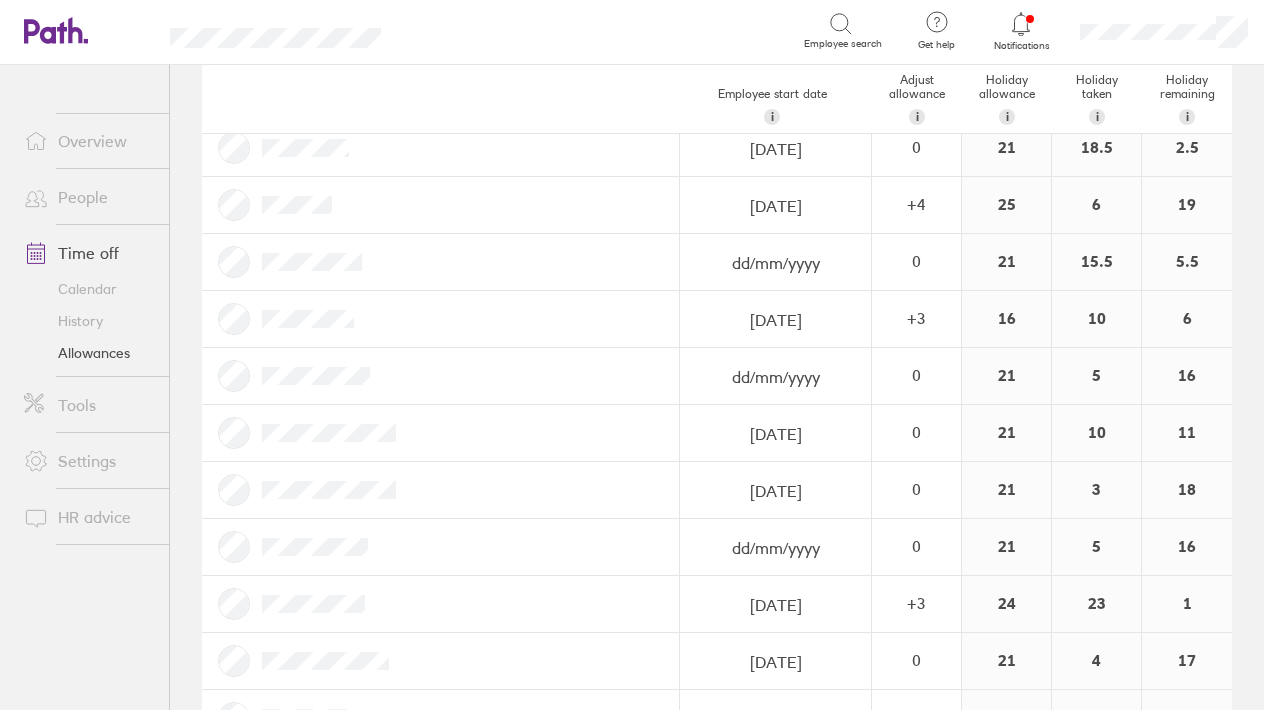 click on "21" at bounding box center (1006, 262) 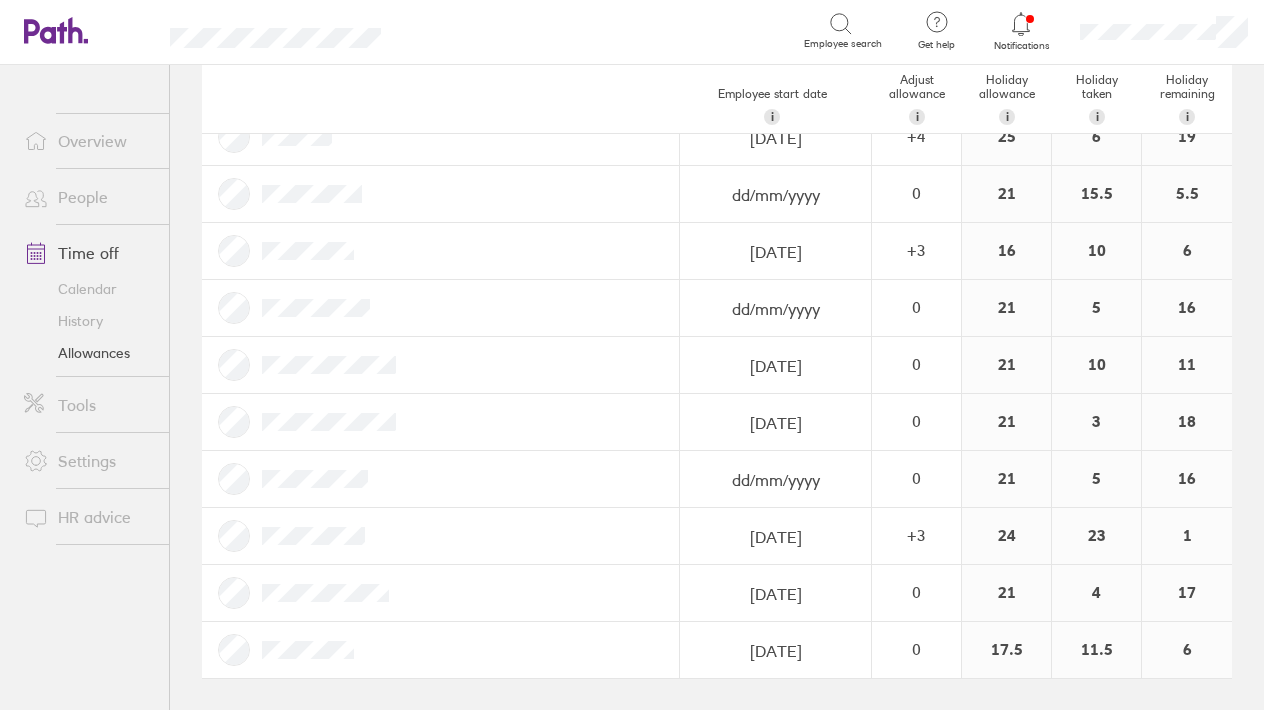 scroll, scrollTop: 928, scrollLeft: 0, axis: vertical 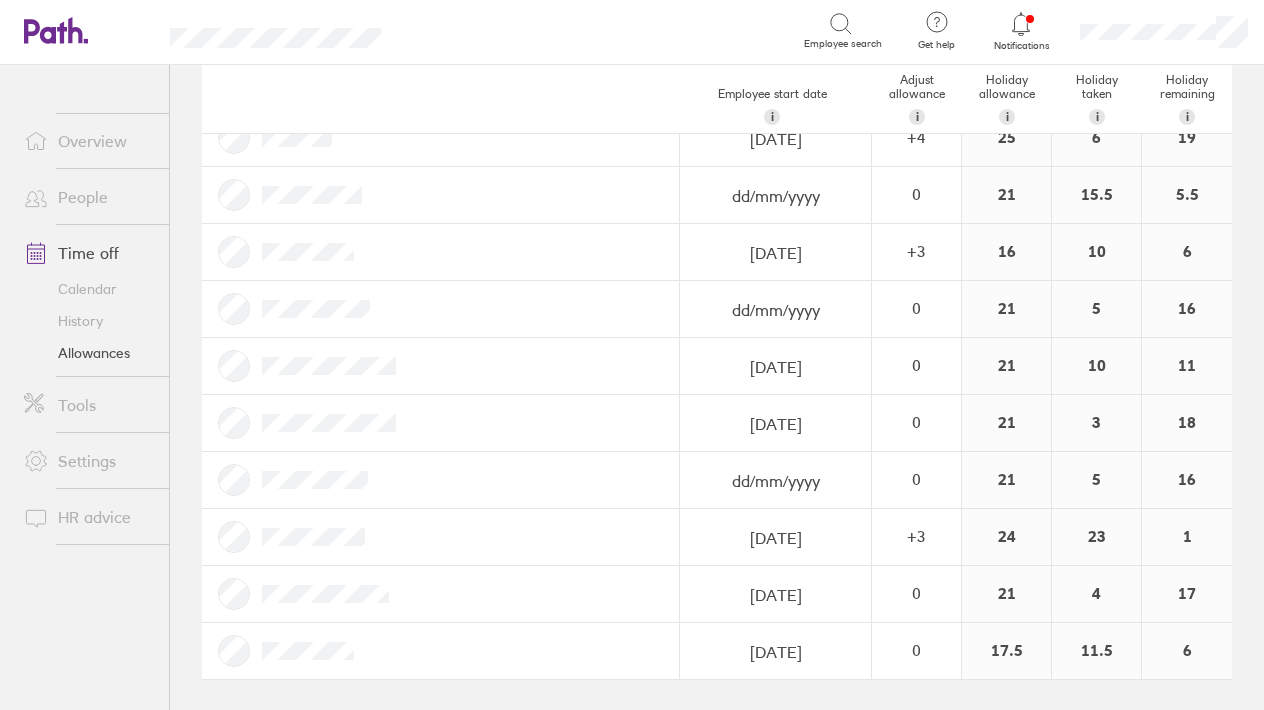click on "Settings" at bounding box center [88, 461] 